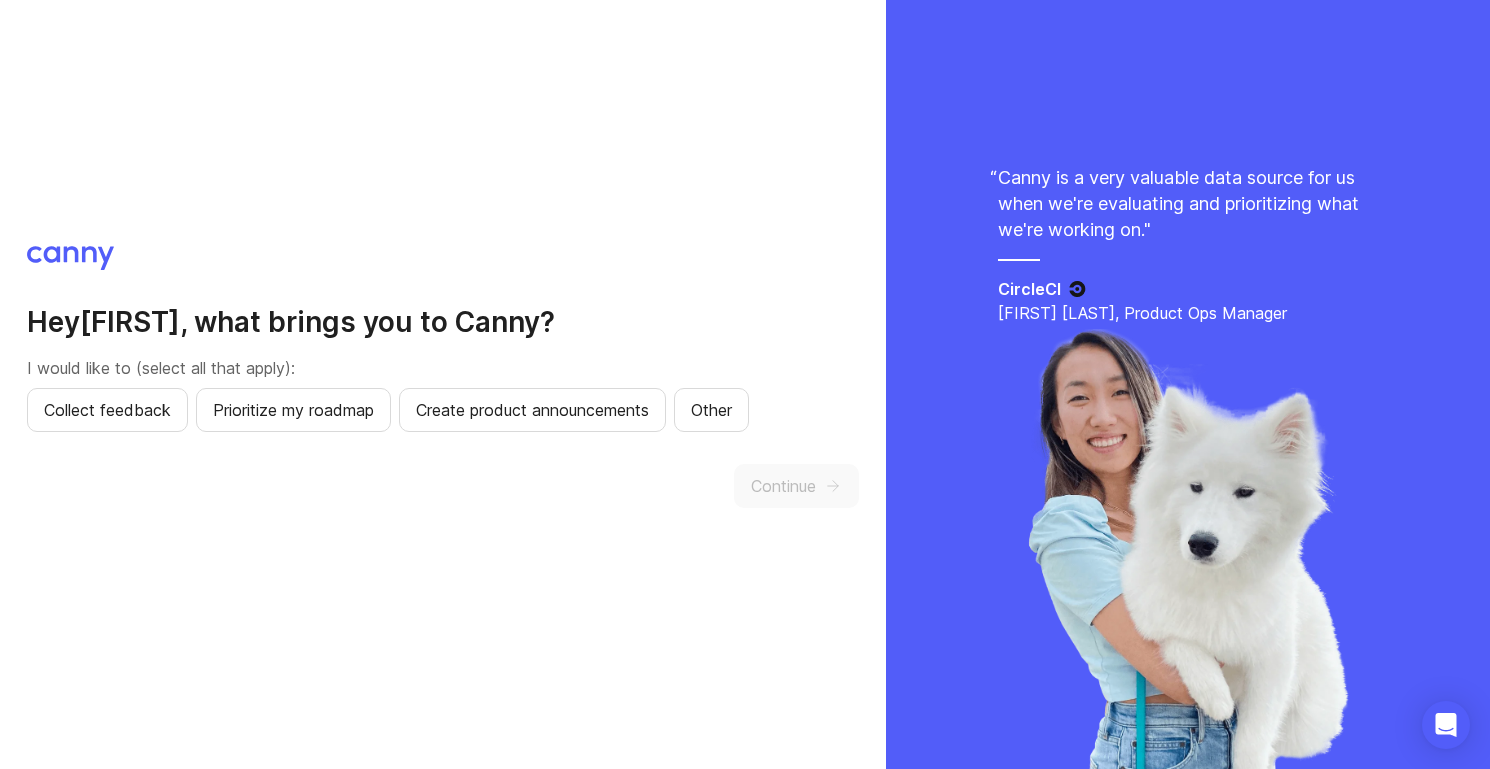 scroll, scrollTop: 0, scrollLeft: 0, axis: both 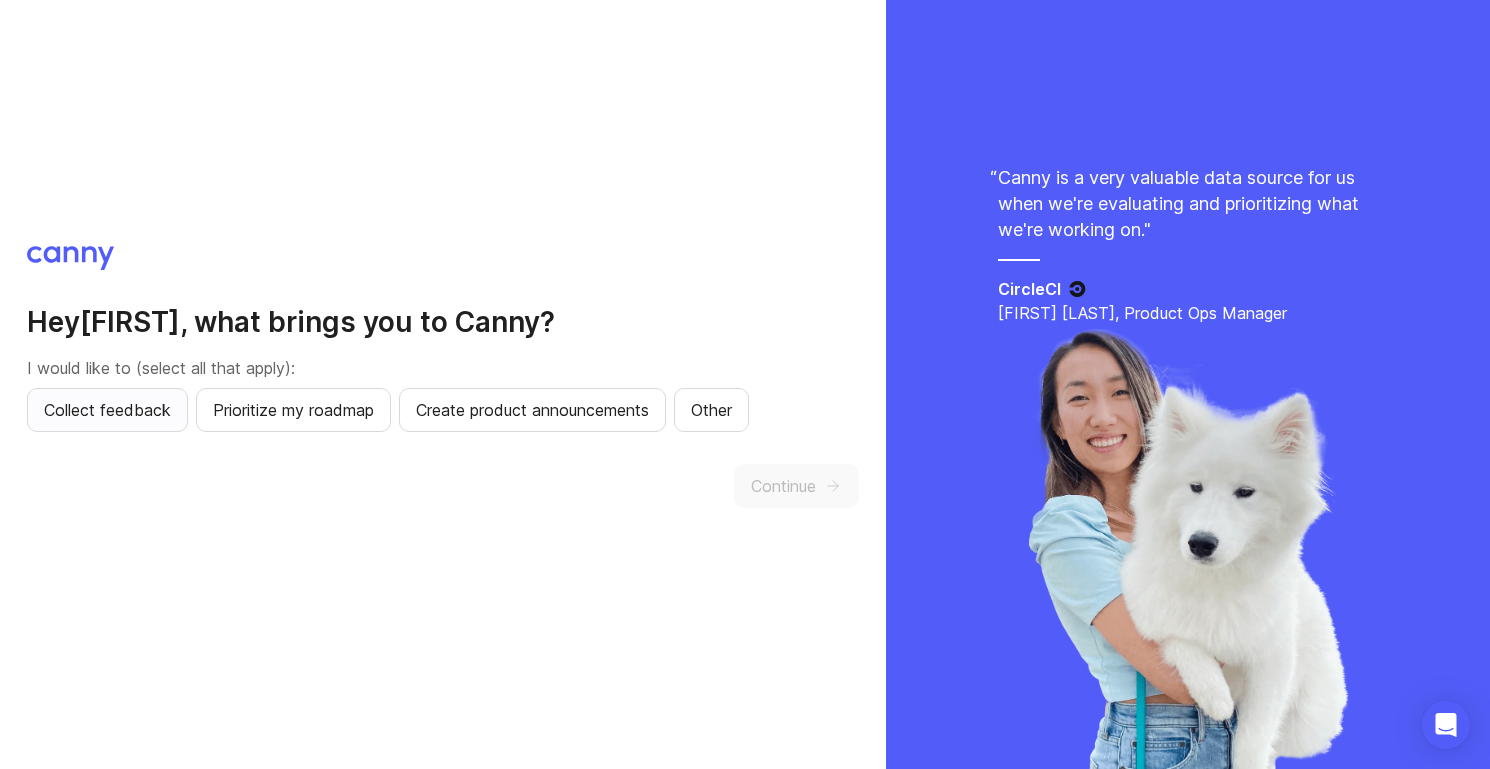 click on "Collect feedback" at bounding box center [107, 410] 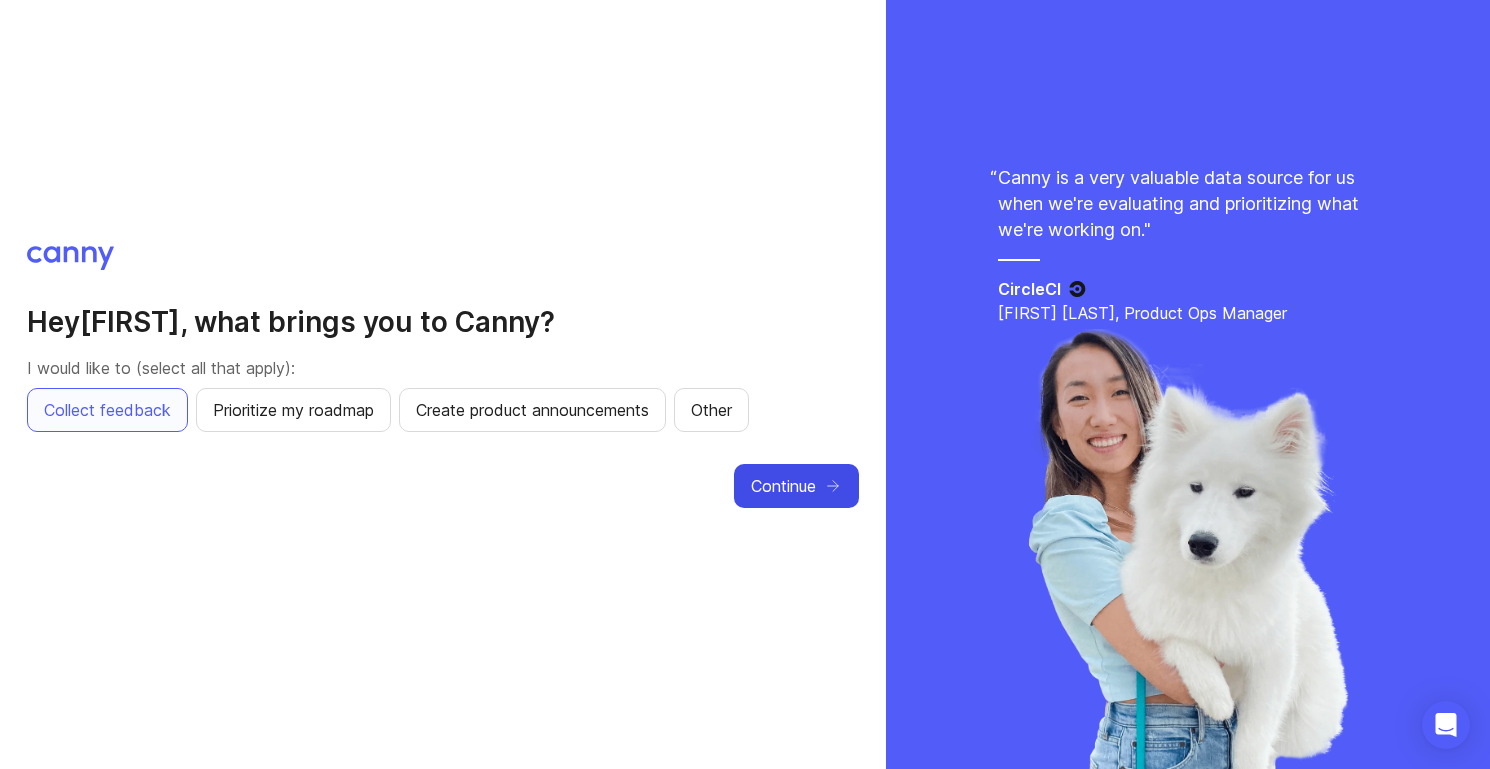 click 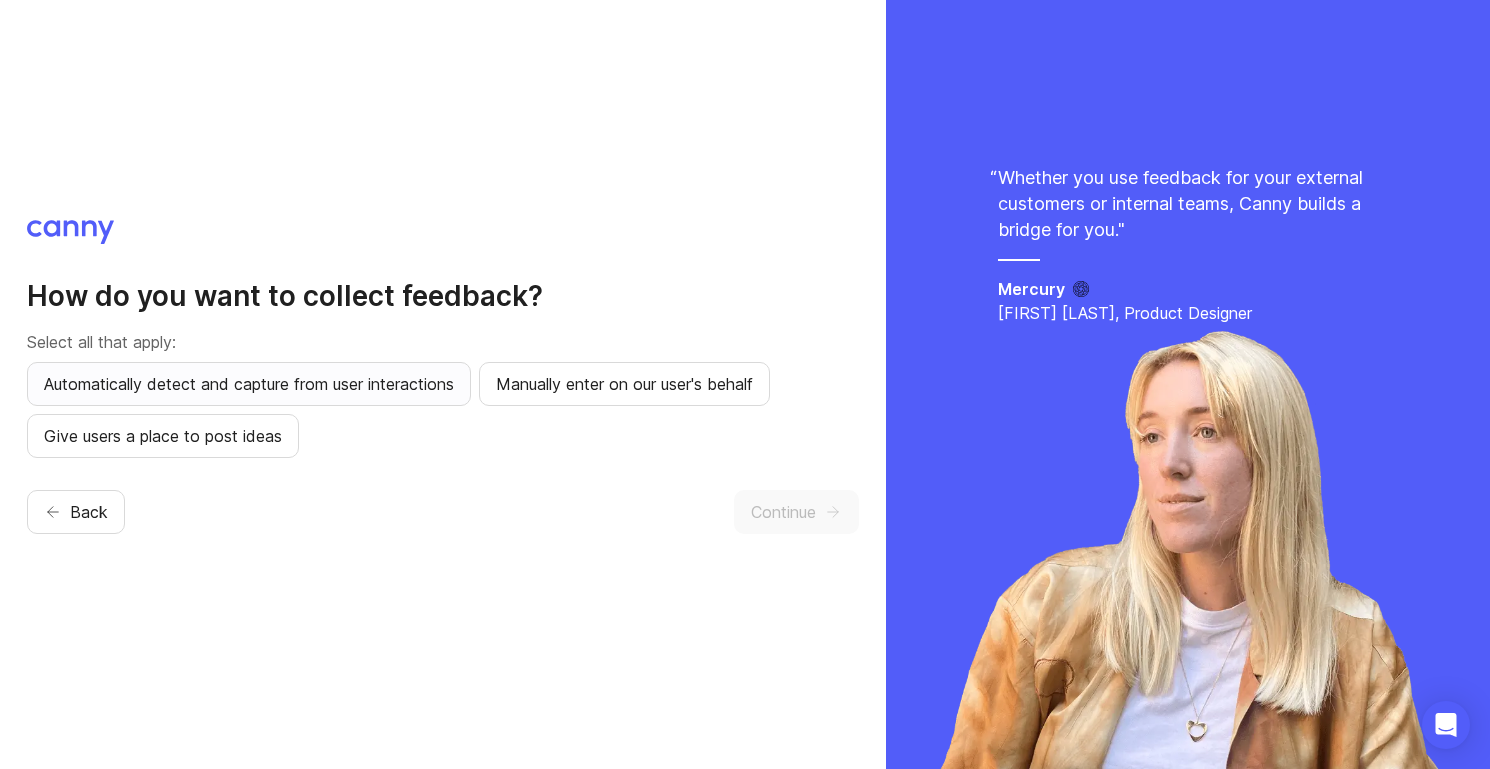 click on "Automatically detect and capture from user interactions" at bounding box center (249, 384) 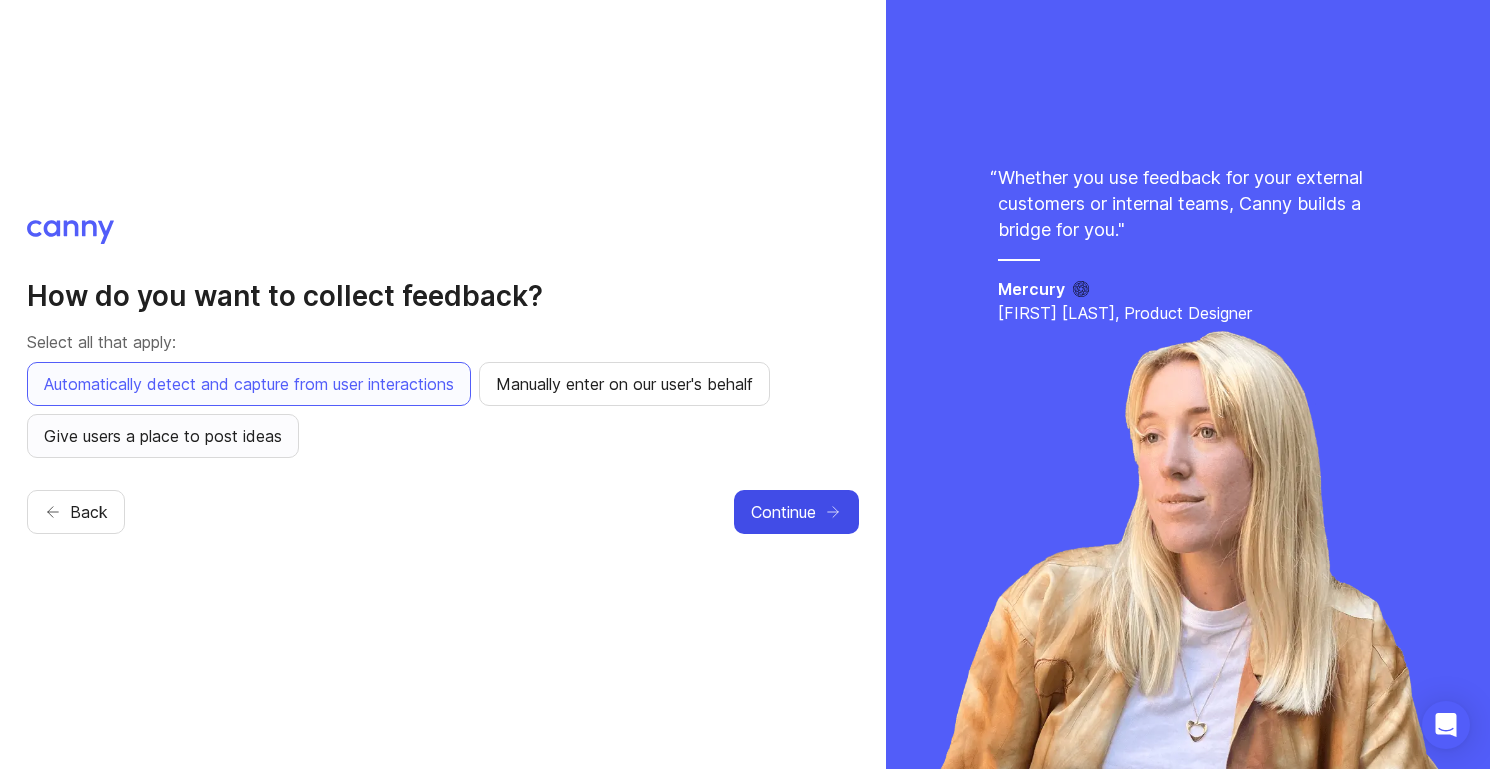 click on "Give users a place to post ideas" at bounding box center [163, 436] 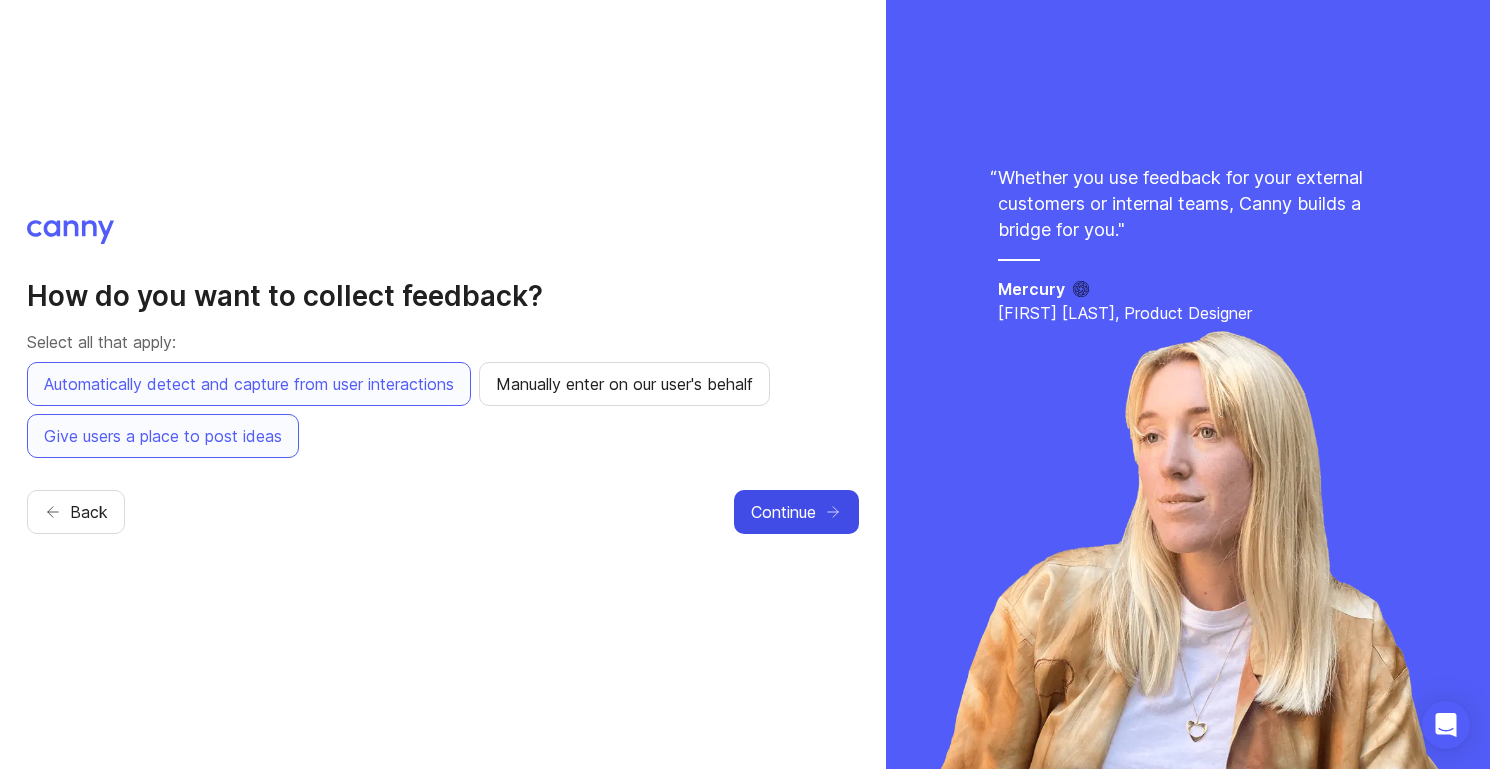 click on "Continue" at bounding box center (796, 512) 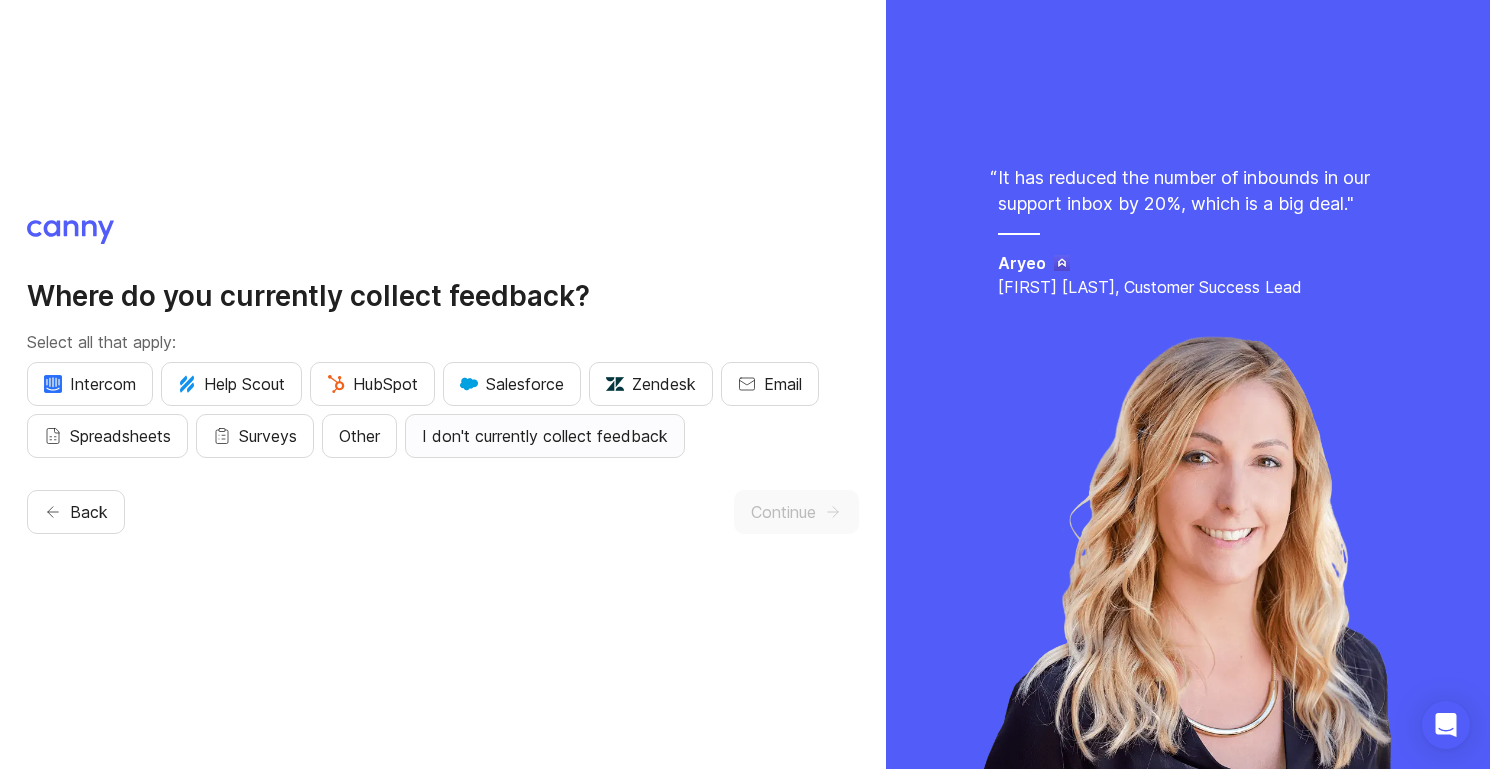 click on "I don't currently collect feedback" at bounding box center [545, 436] 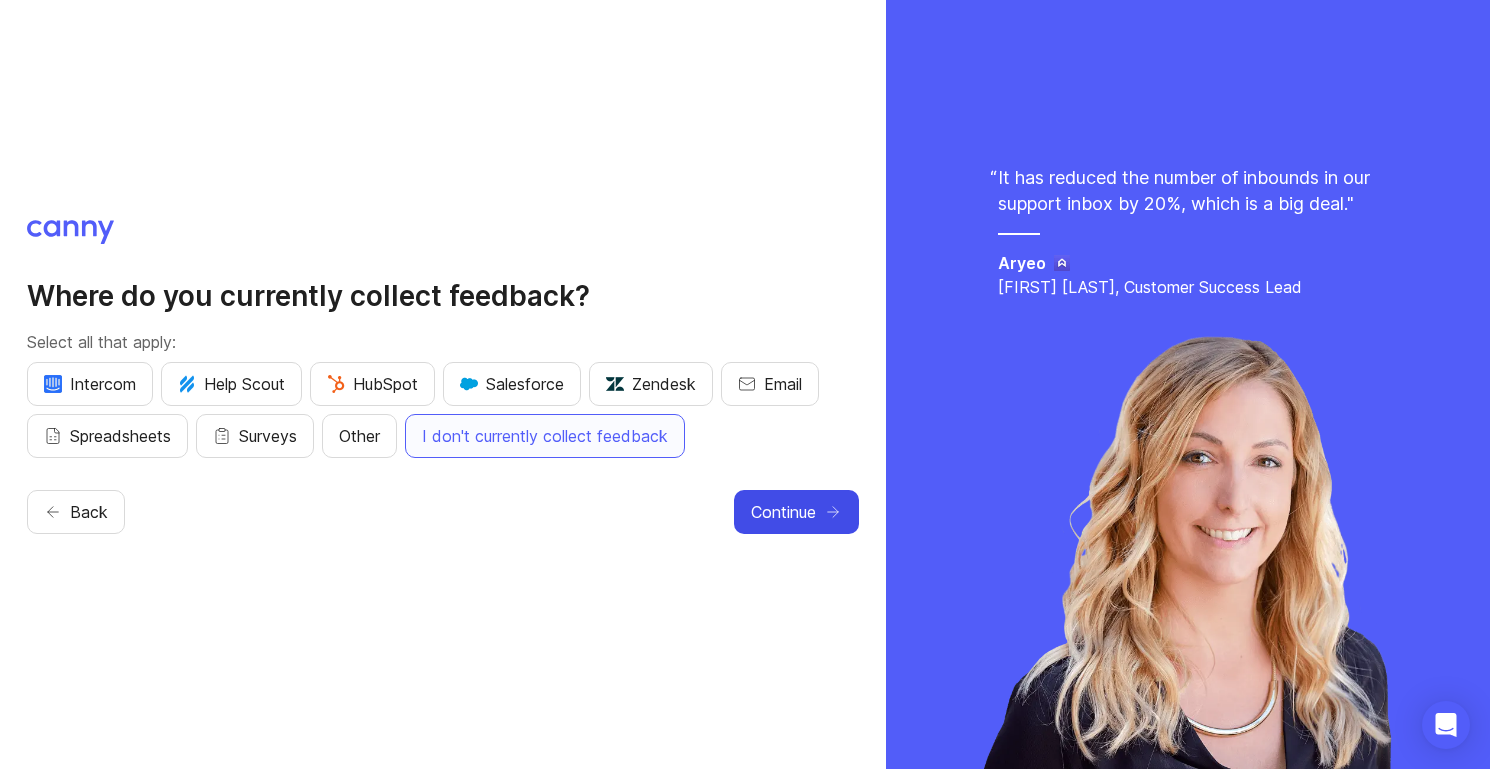 click on "Continue" at bounding box center (783, 512) 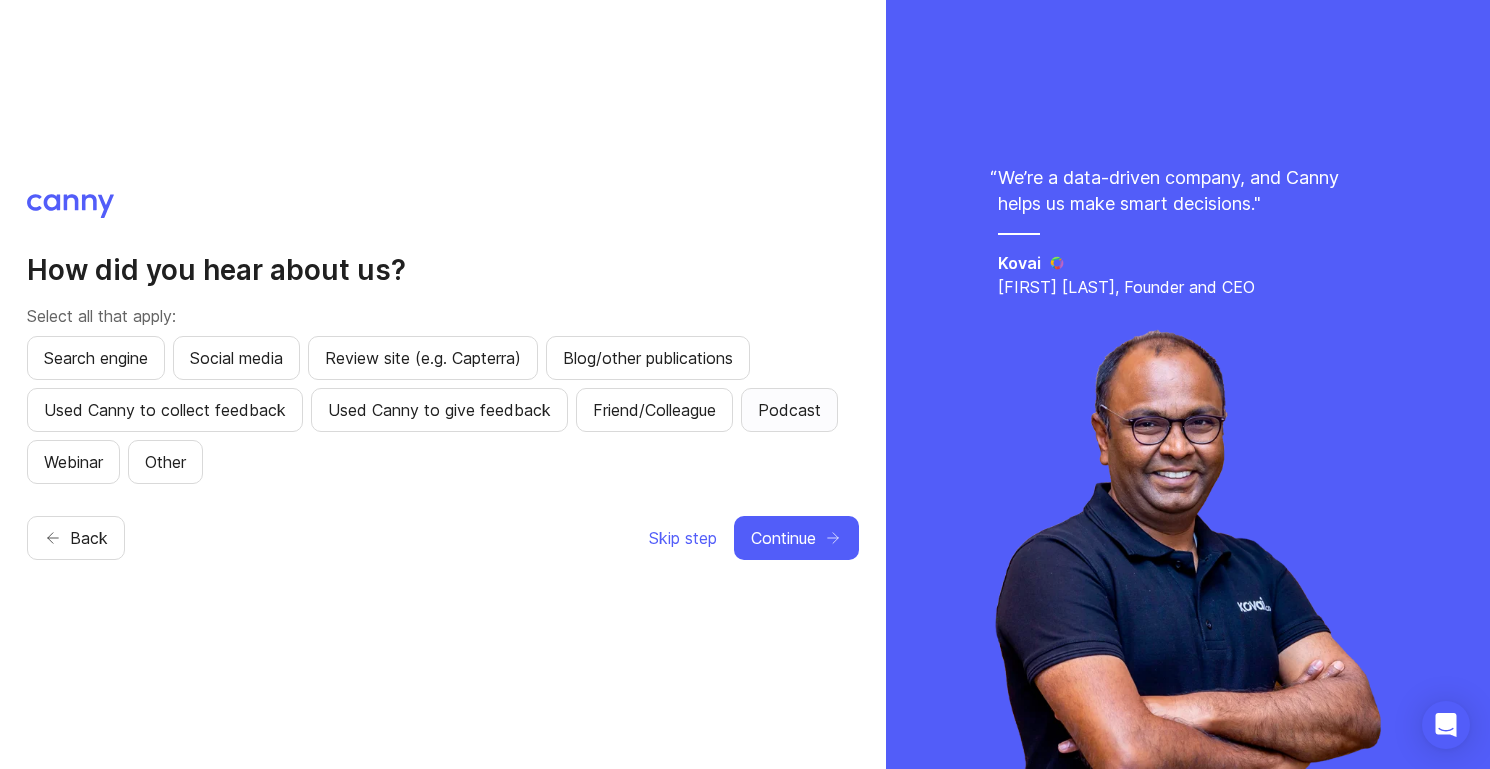 click on "Podcast" at bounding box center [789, 410] 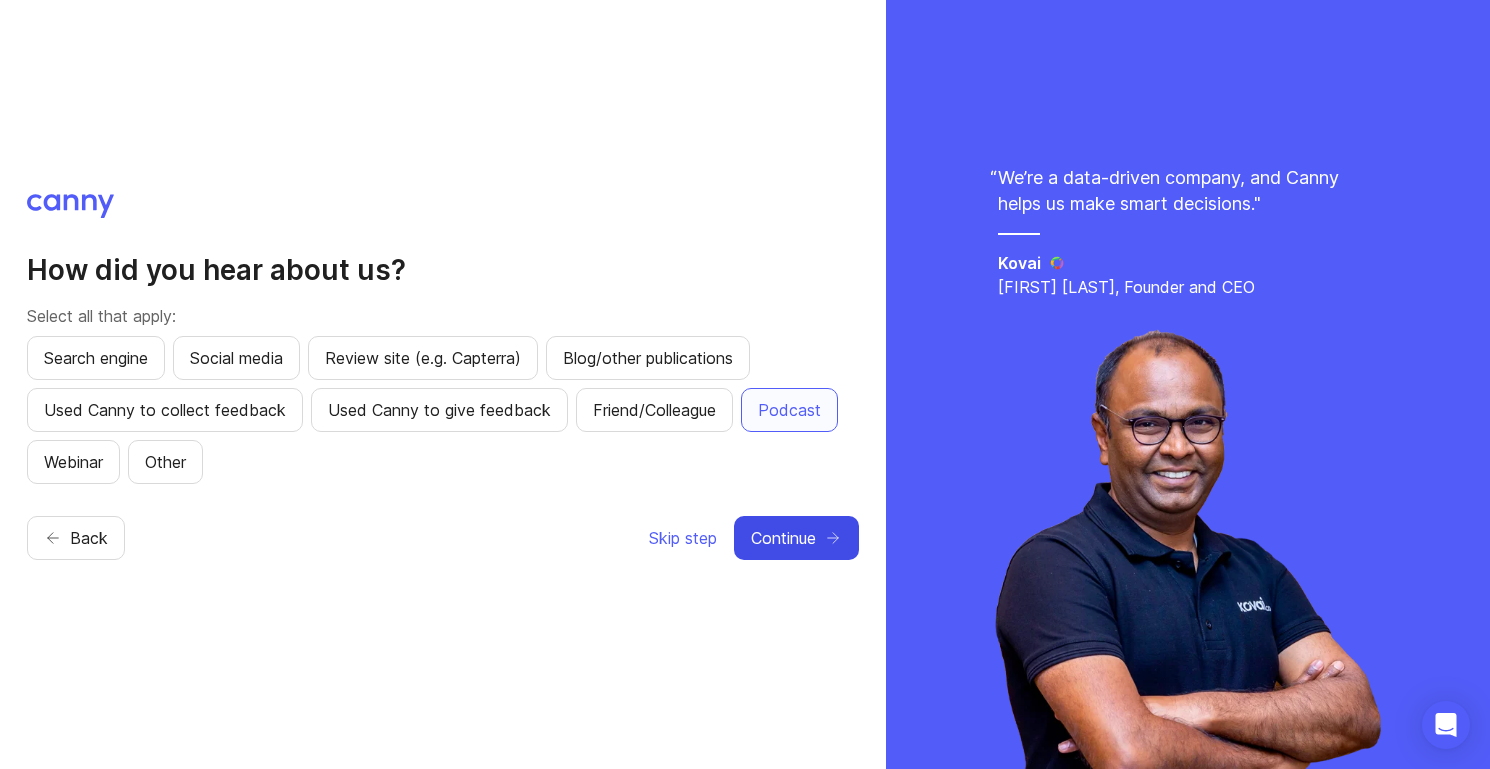 click on "Continue" at bounding box center (783, 538) 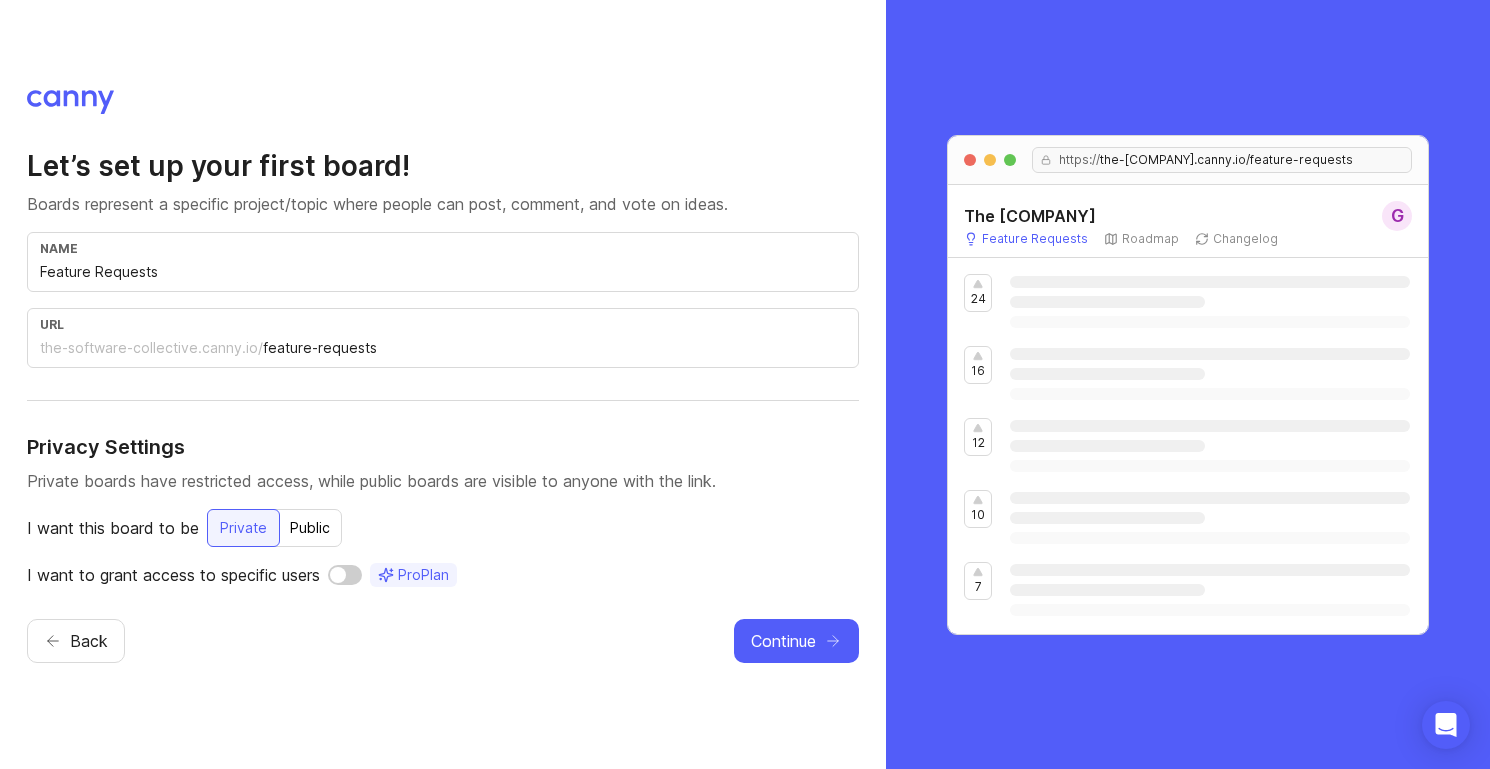 click at bounding box center (345, 575) 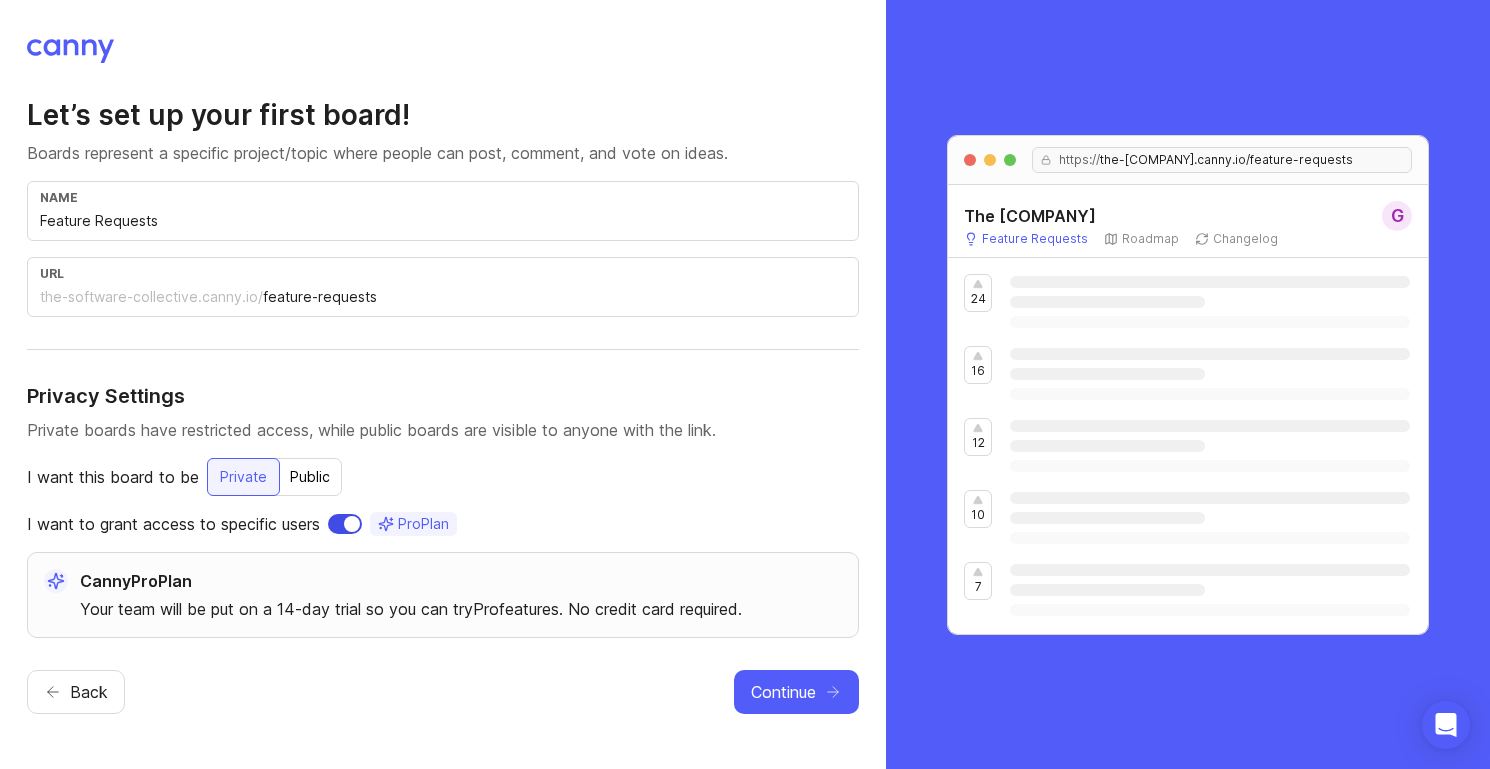 click at bounding box center (345, 524) 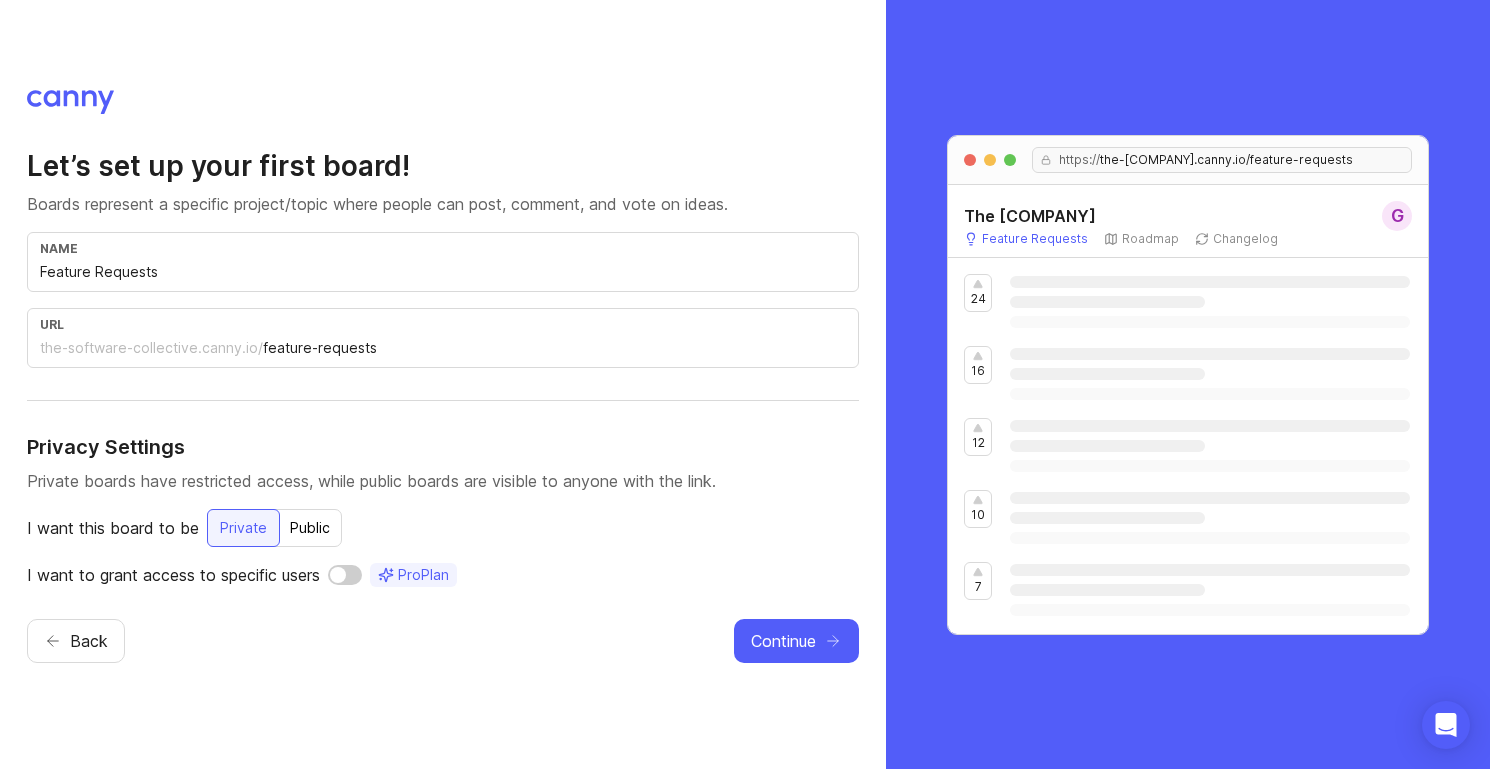 click at bounding box center (345, 575) 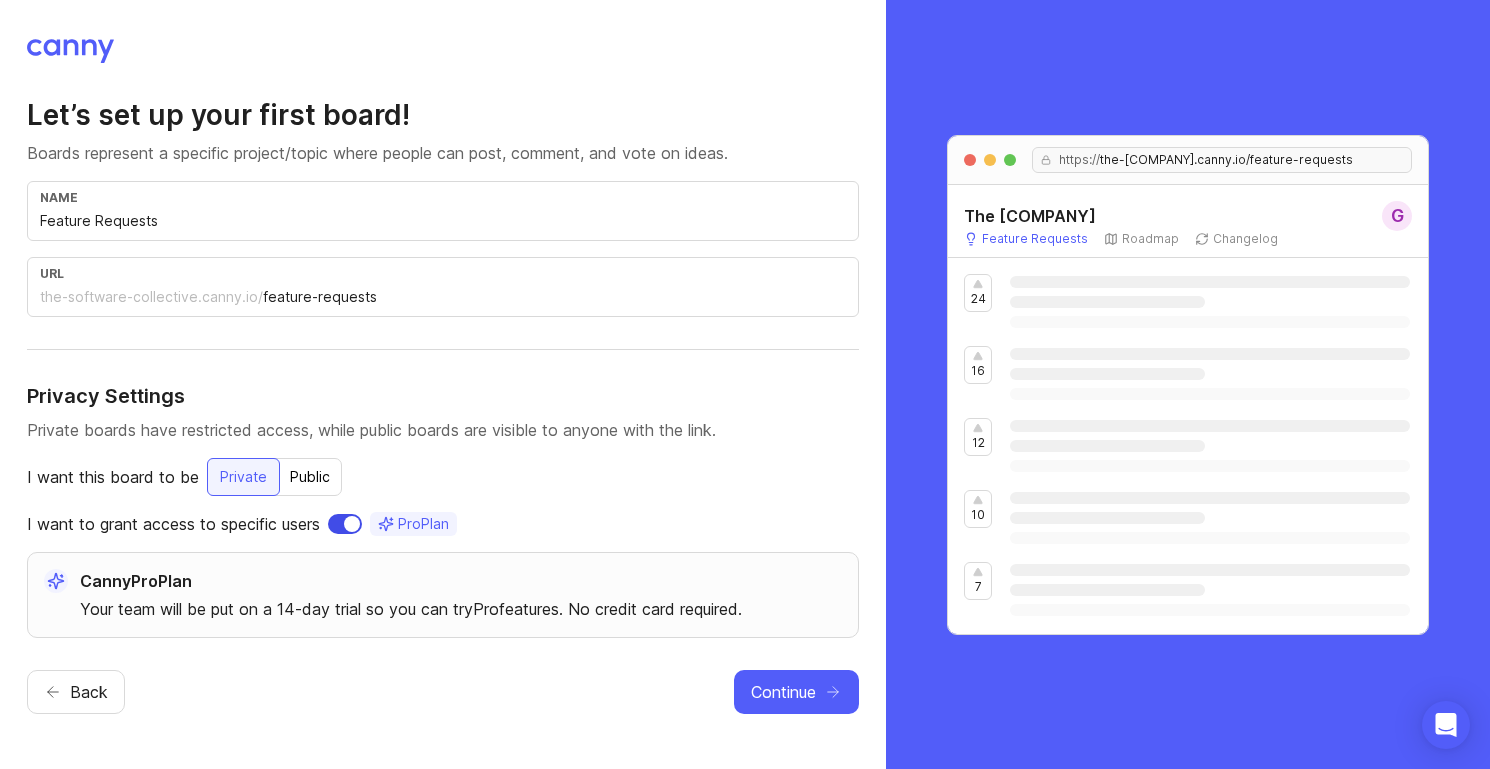 click at bounding box center (345, 524) 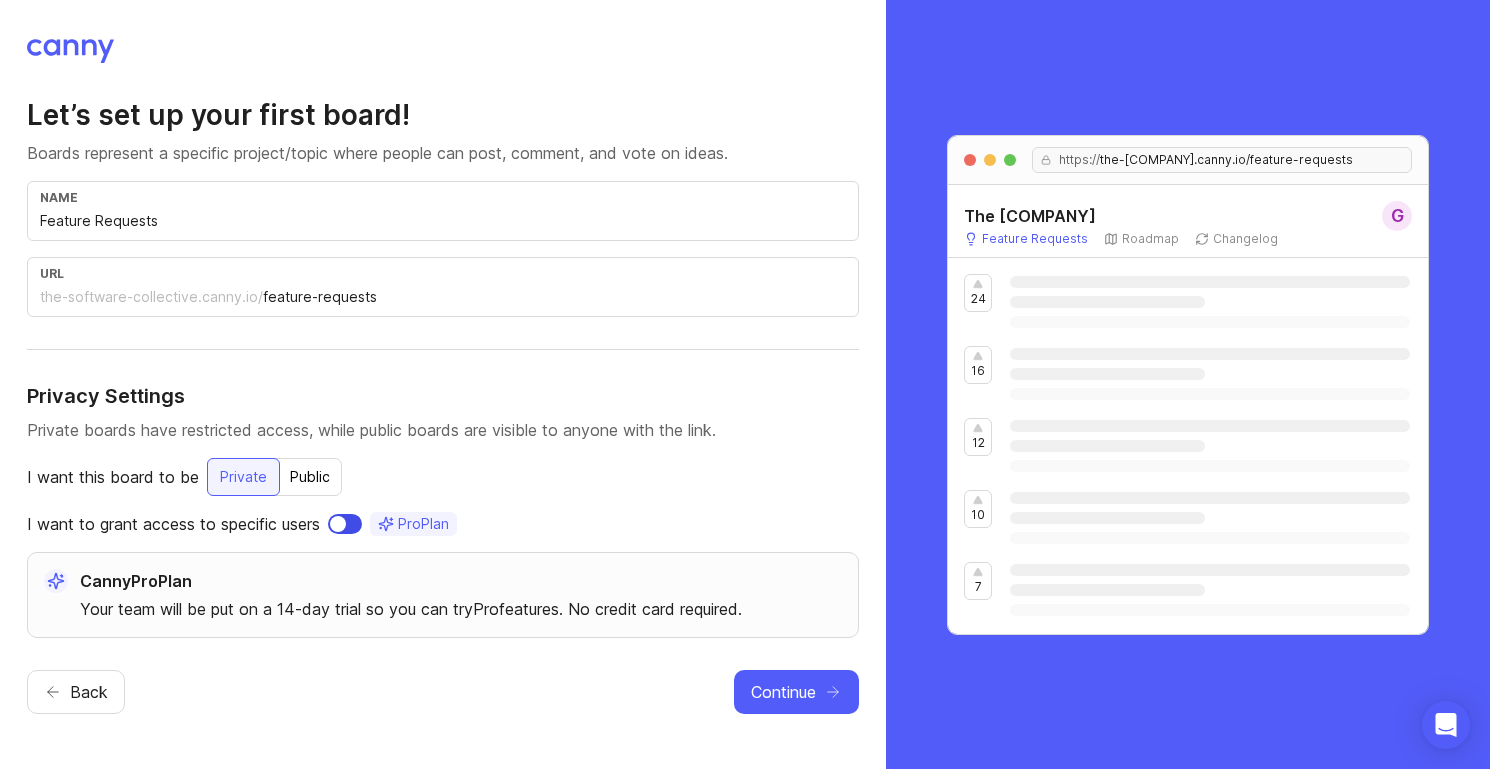 checkbox on "false" 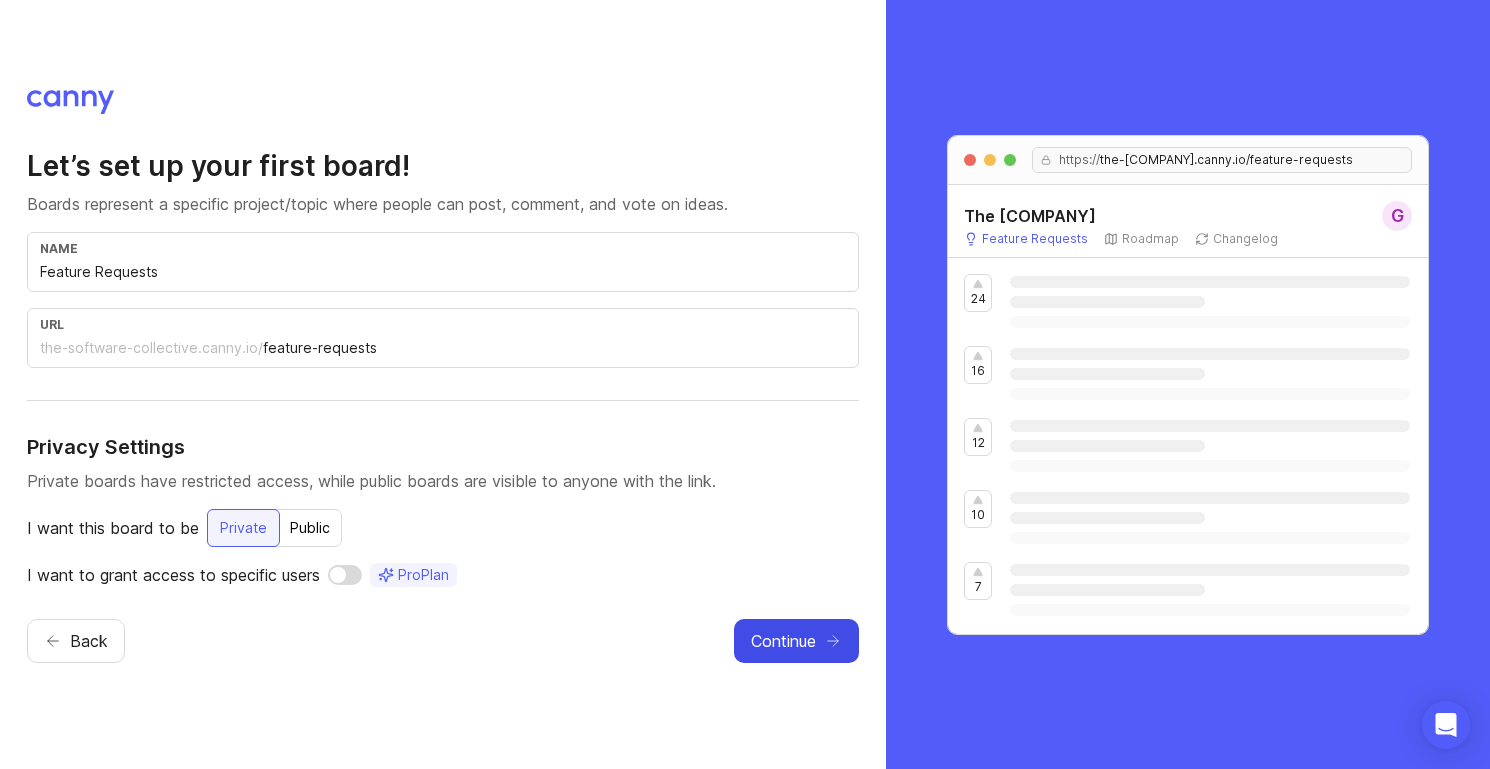 click on "Continue" at bounding box center (783, 641) 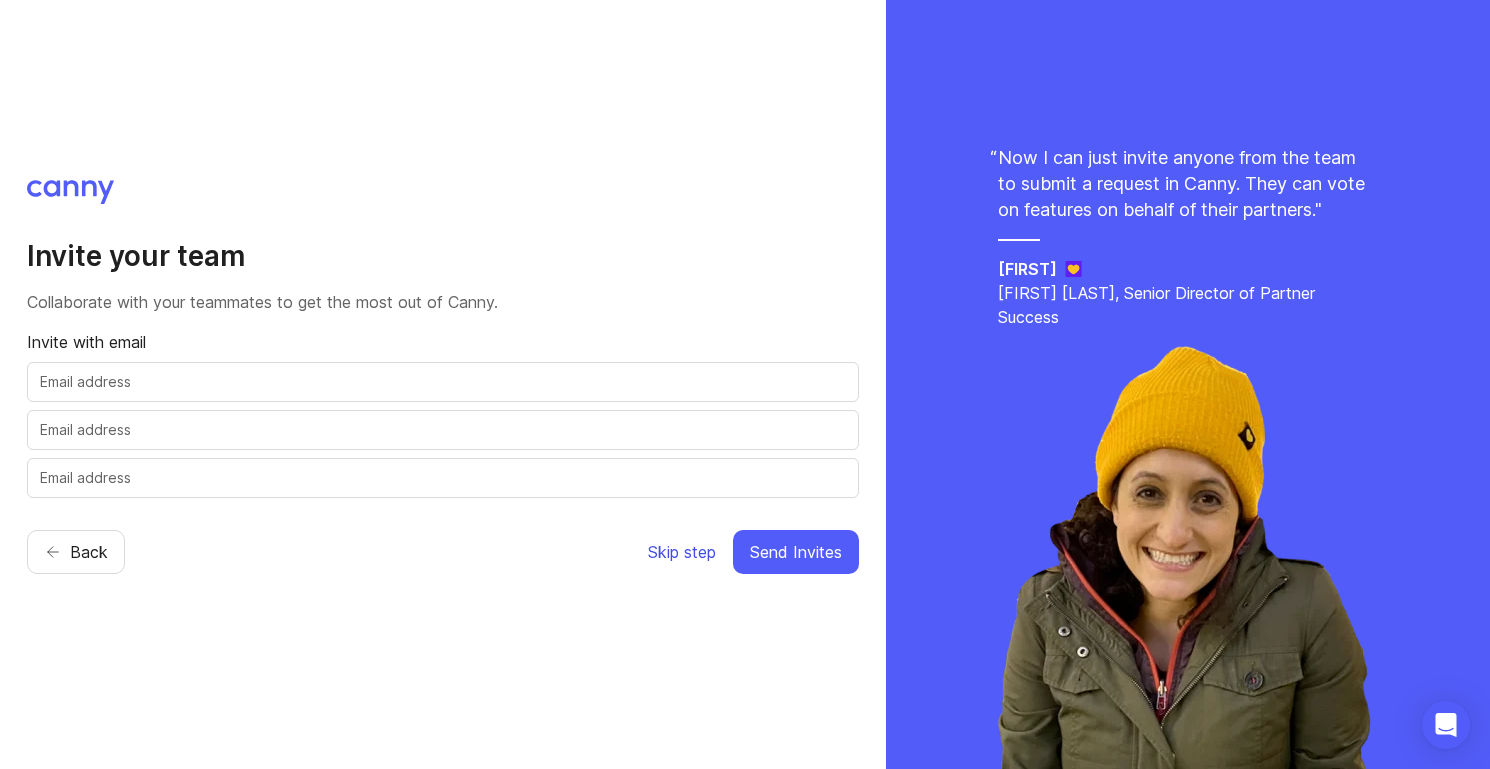click on "Skip step" at bounding box center [682, 552] 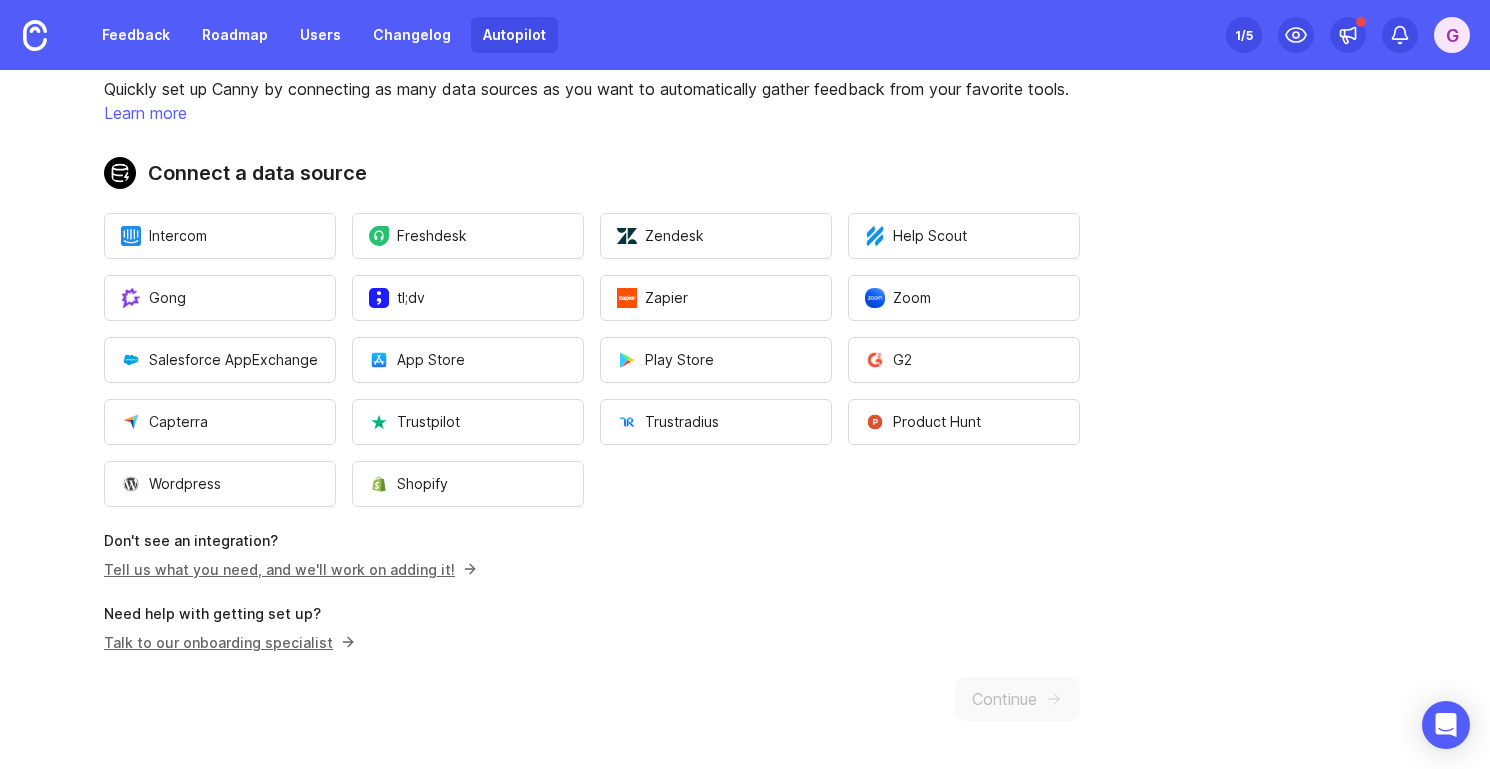 scroll, scrollTop: 0, scrollLeft: 0, axis: both 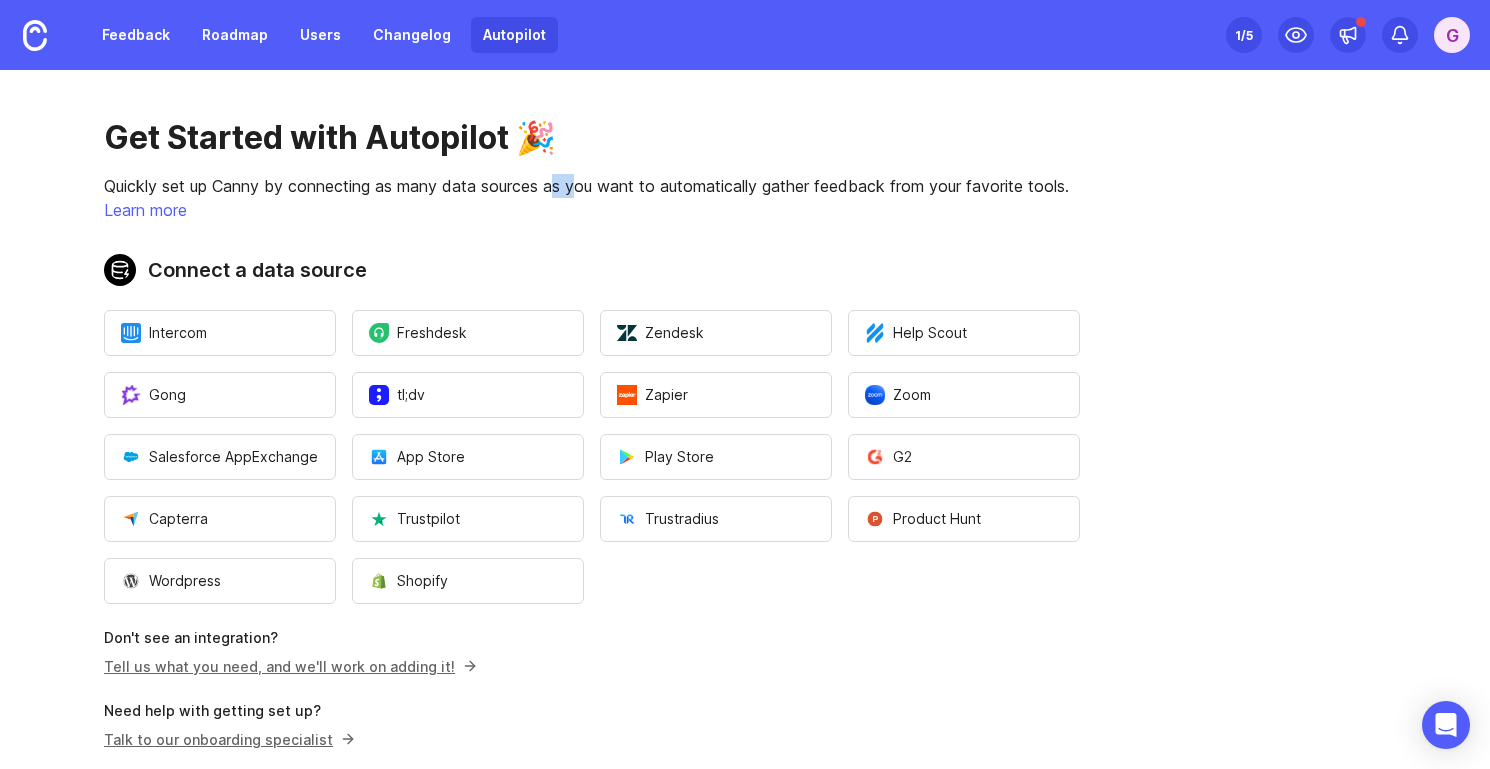 drag, startPoint x: 554, startPoint y: 195, endPoint x: 584, endPoint y: 185, distance: 31.622776 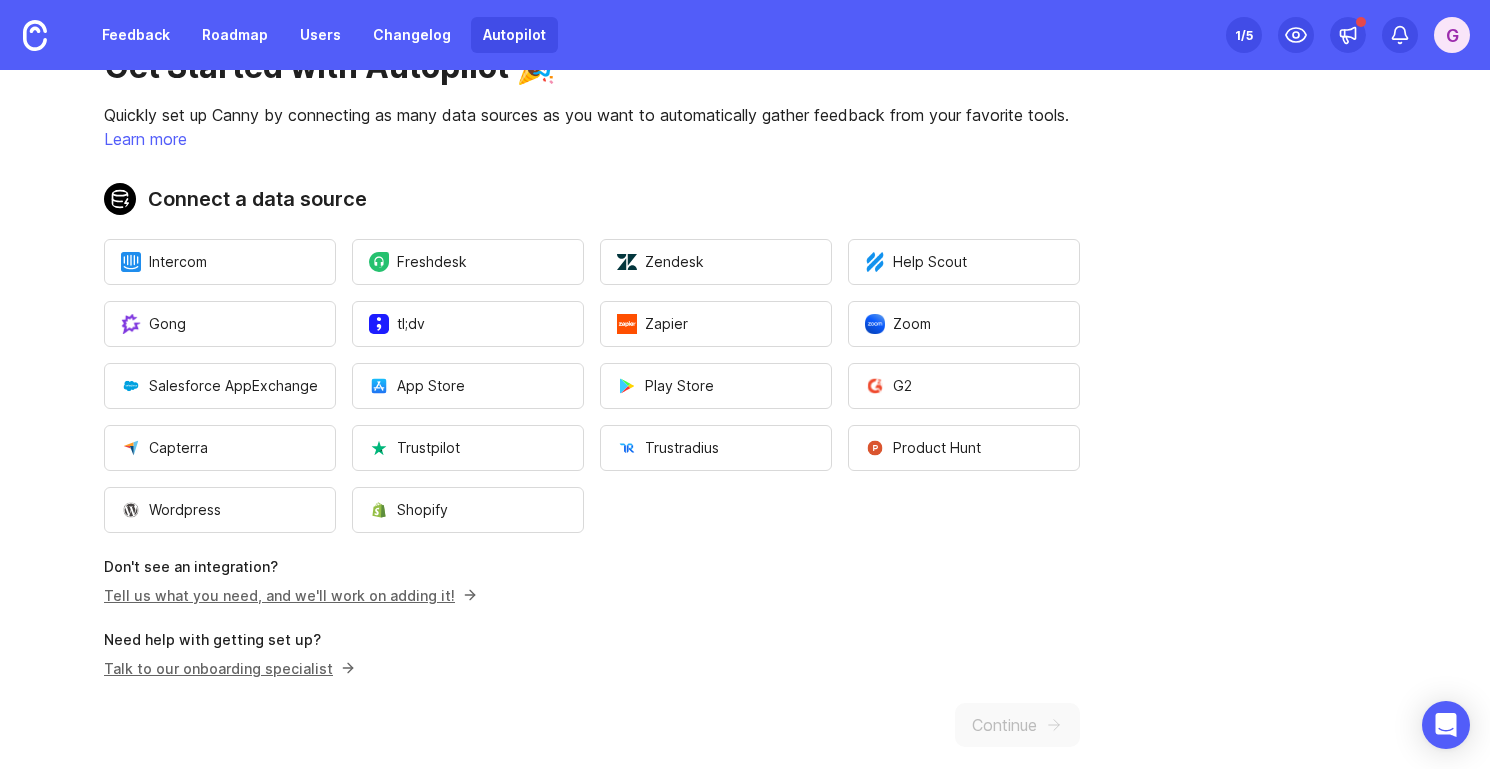 scroll, scrollTop: 97, scrollLeft: 0, axis: vertical 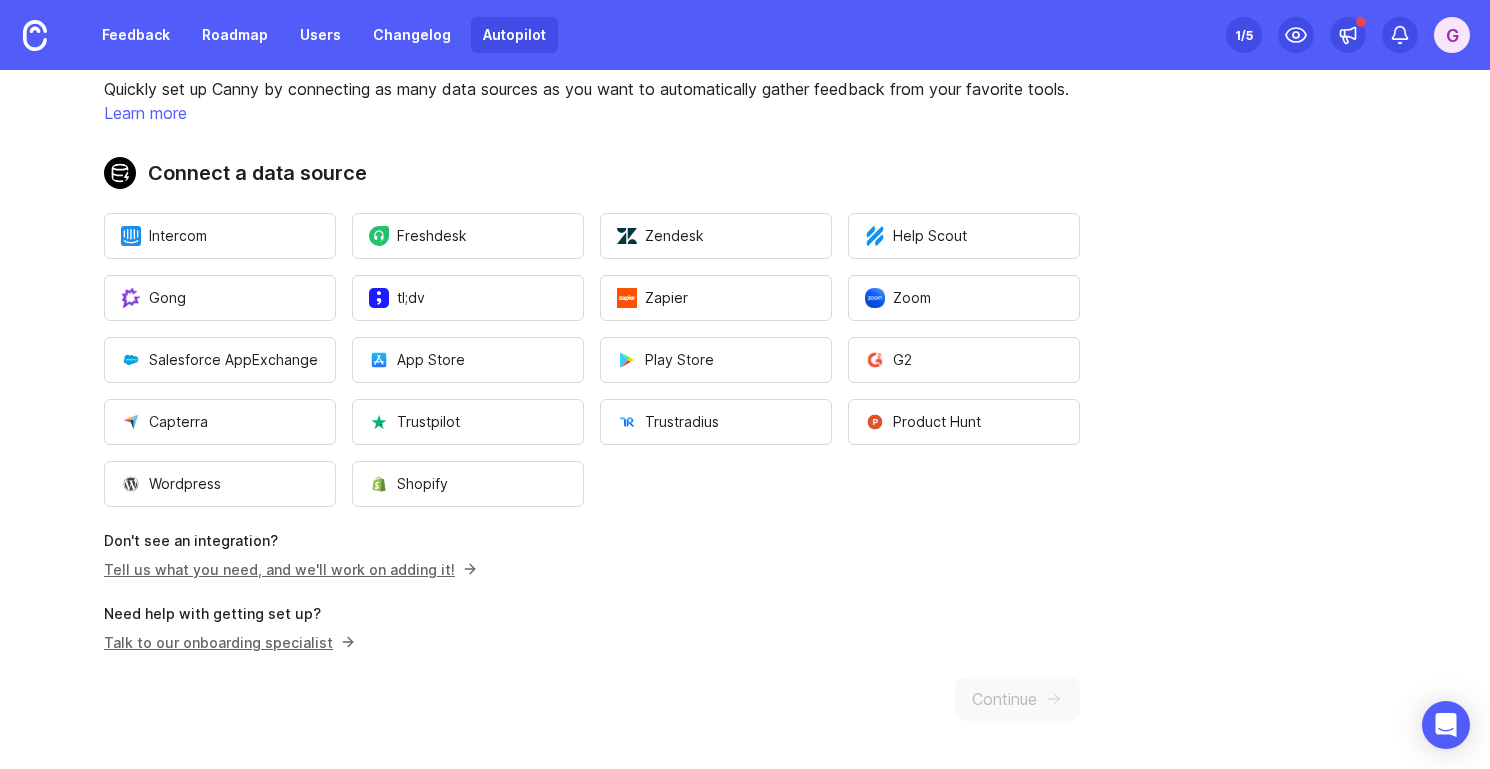click on "Get Started with Autopilot 🎉 Quickly set up Canny by connecting as many data sources as you want to automatically gather feedback from your favorite tools. Learn more Connect a data source Intercom Freshdesk Zendesk Help Scout Gong tl;dv Zapier Zoom Salesforce AppExchange App Store Play Store G2 Capterra Trustpilot Trustradius Product Hunt Wordpress Shopify Don't see an integration? Tell us what you need, and we'll work on adding it! Need help with getting set up? Talk to our onboarding specialist Continue" at bounding box center [592, 371] 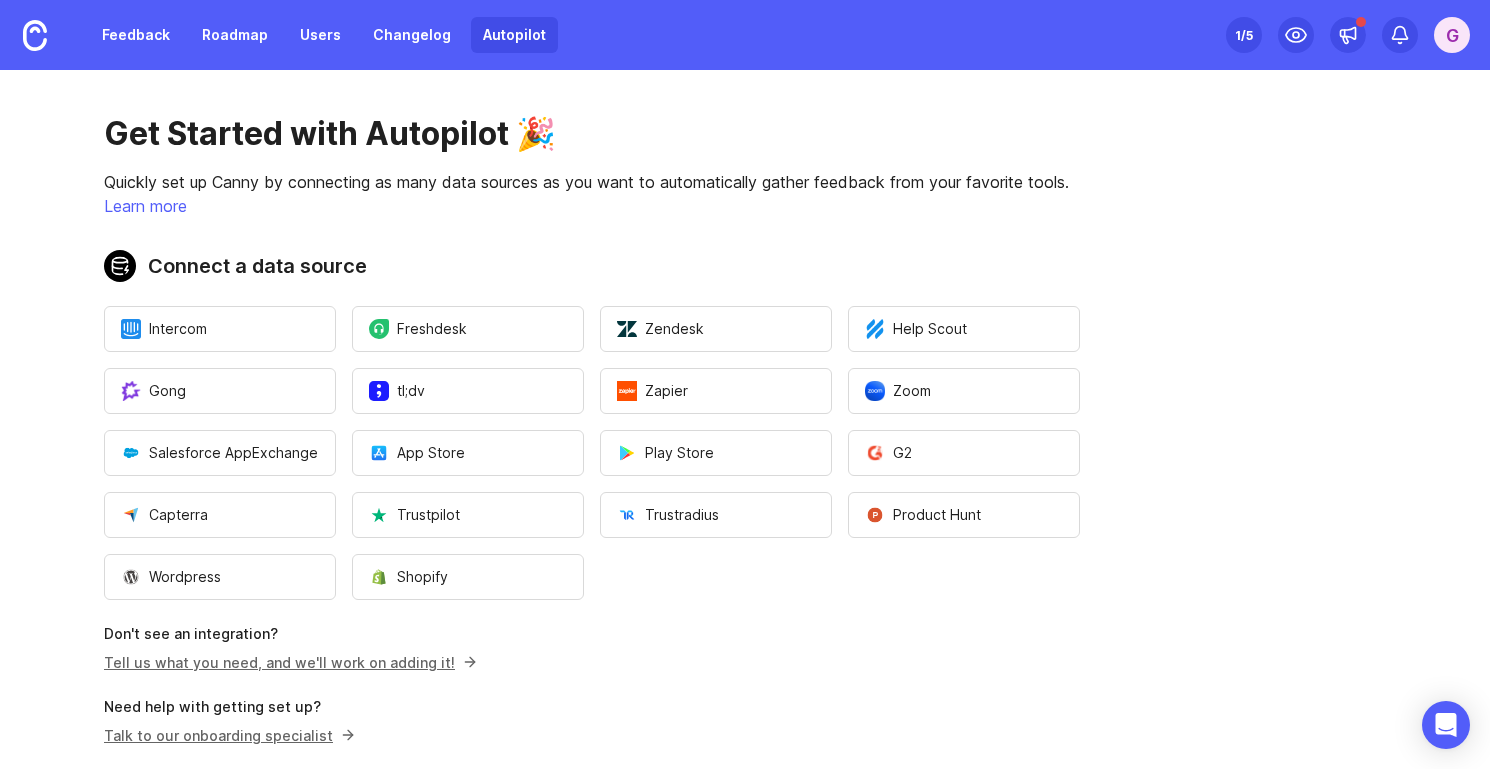 scroll, scrollTop: 97, scrollLeft: 0, axis: vertical 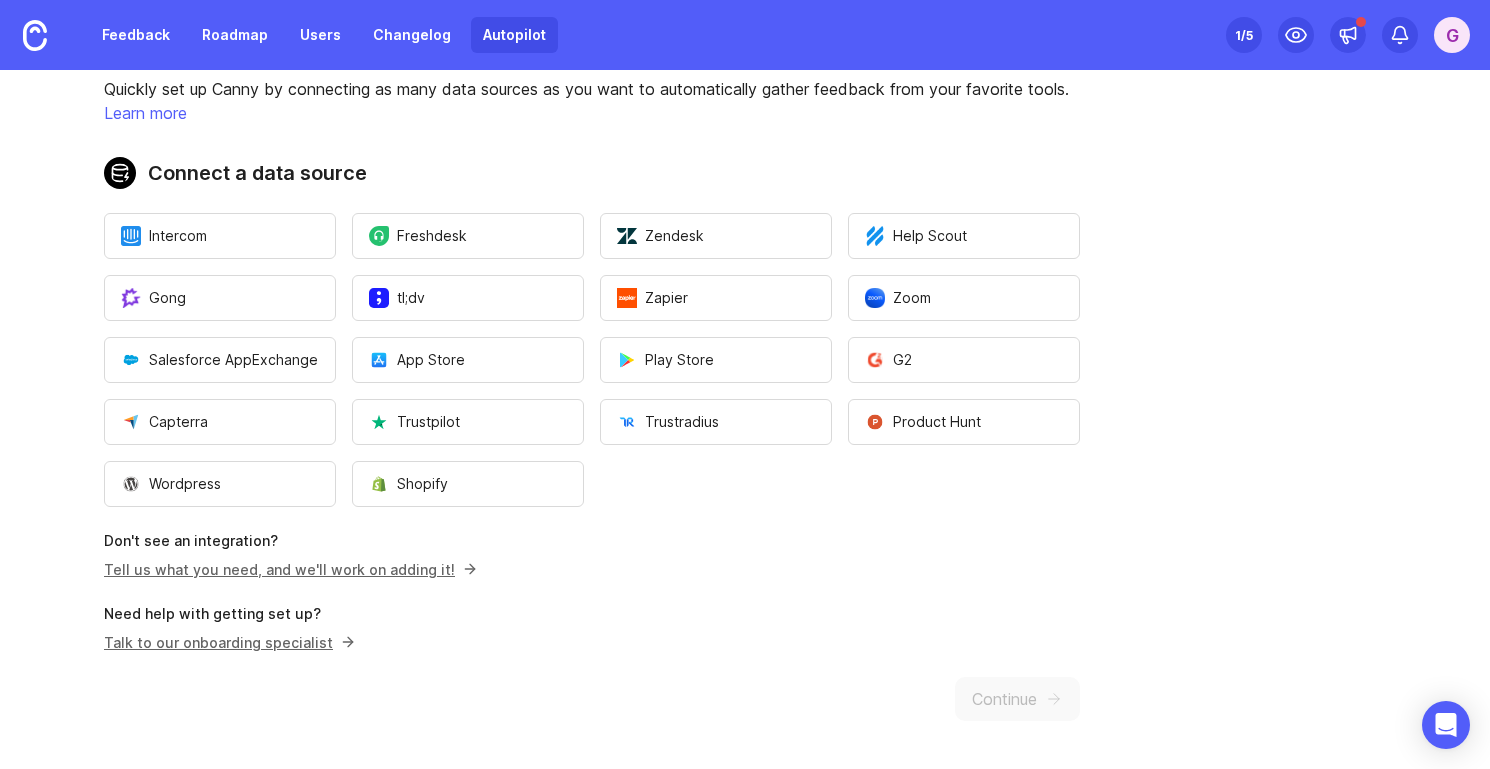 click on "Get Started with Autopilot 🎉 Quickly set up Canny by connecting as many data sources as you want to automatically gather feedback from your favorite tools. Learn more Connect a data source Intercom Freshdesk Zendesk Help Scout Gong tl;dv Zapier Zoom Salesforce AppExchange App Store Play Store G2 Capterra Trustpilot Trustradius Product Hunt Wordpress Shopify Don't see an integration? Tell us what you need, and we'll work on adding it! Need help with getting set up? Talk to our onboarding specialist Continue" at bounding box center [592, 371] 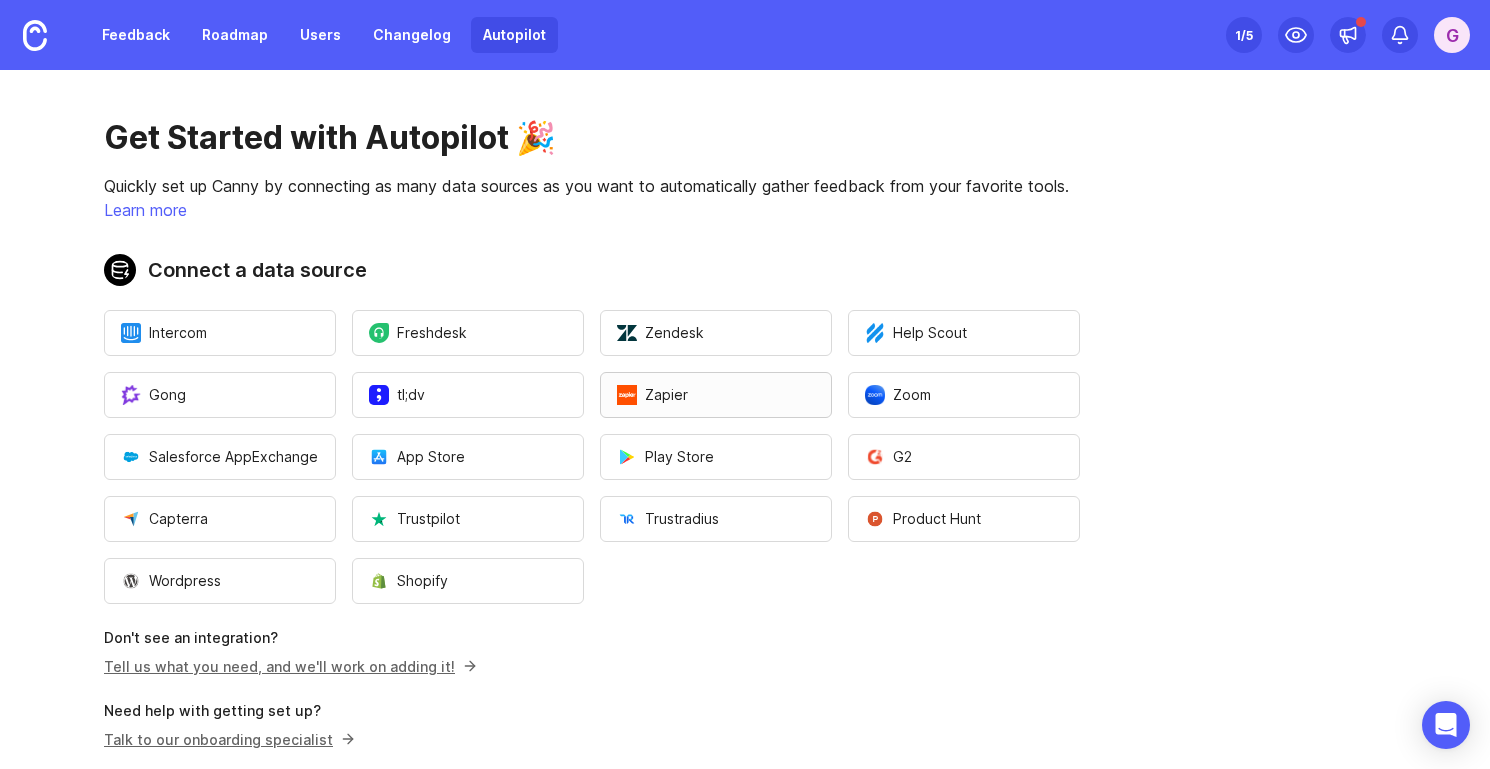 click on "Zapier" at bounding box center [716, 395] 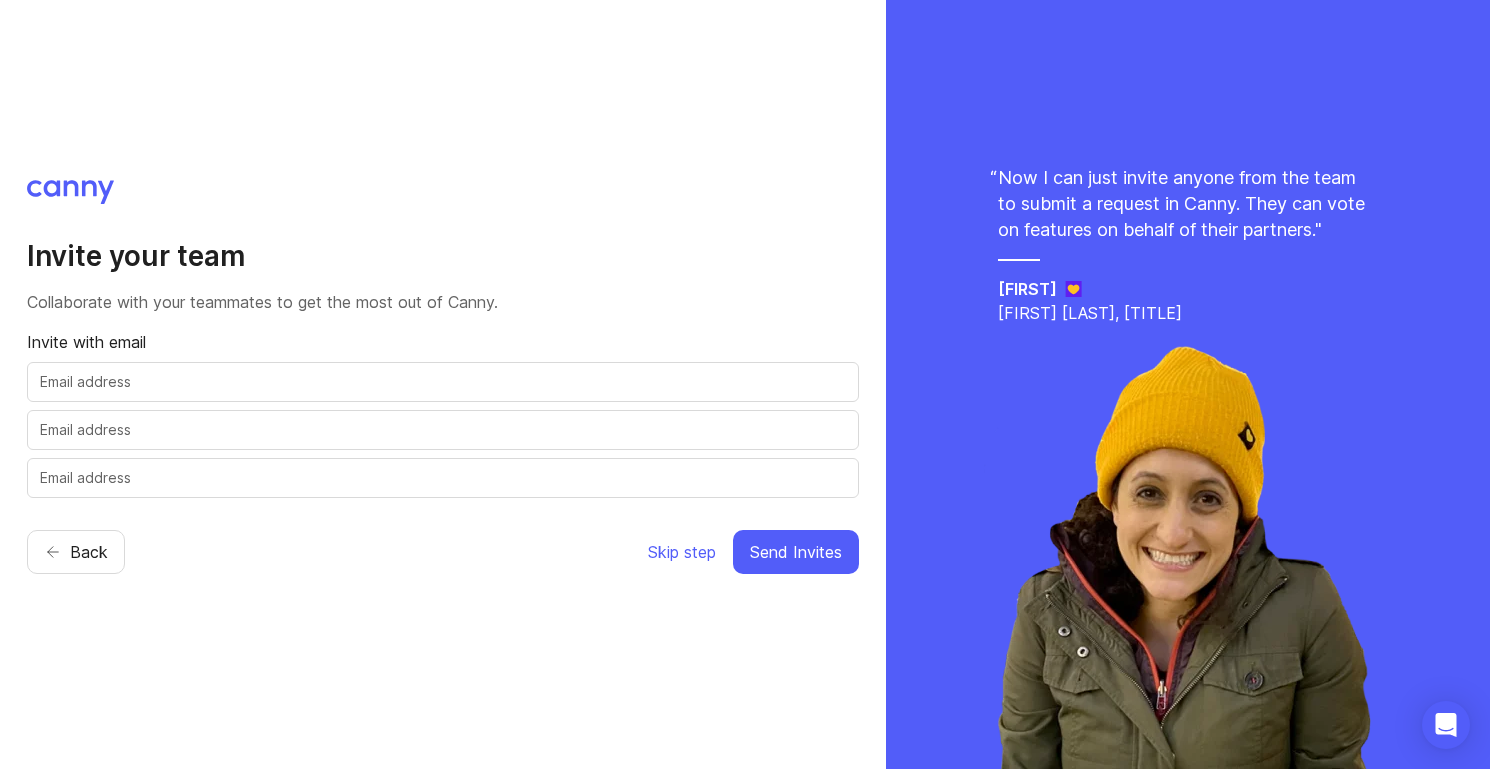 scroll, scrollTop: 0, scrollLeft: 0, axis: both 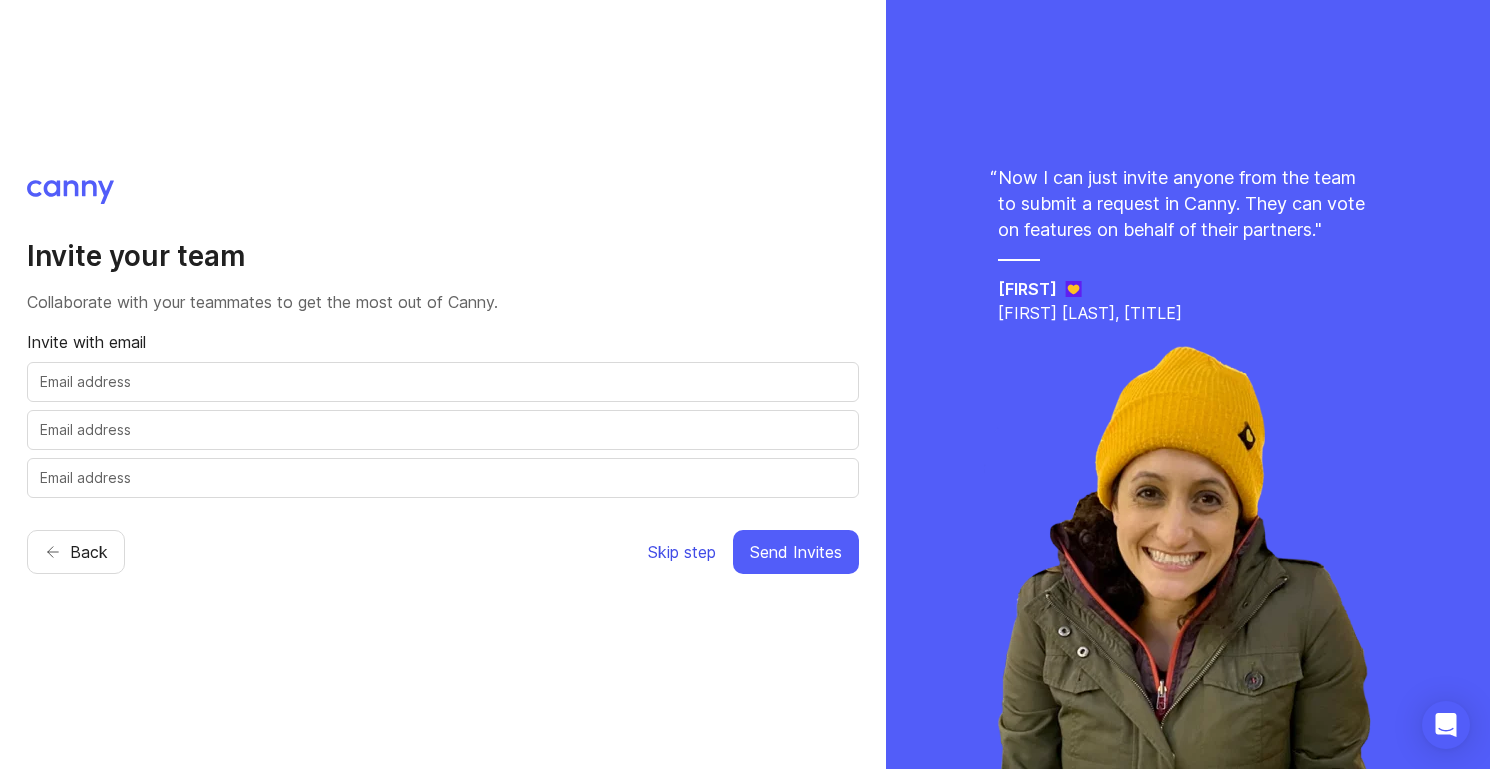 click on "Skip step" at bounding box center (682, 552) 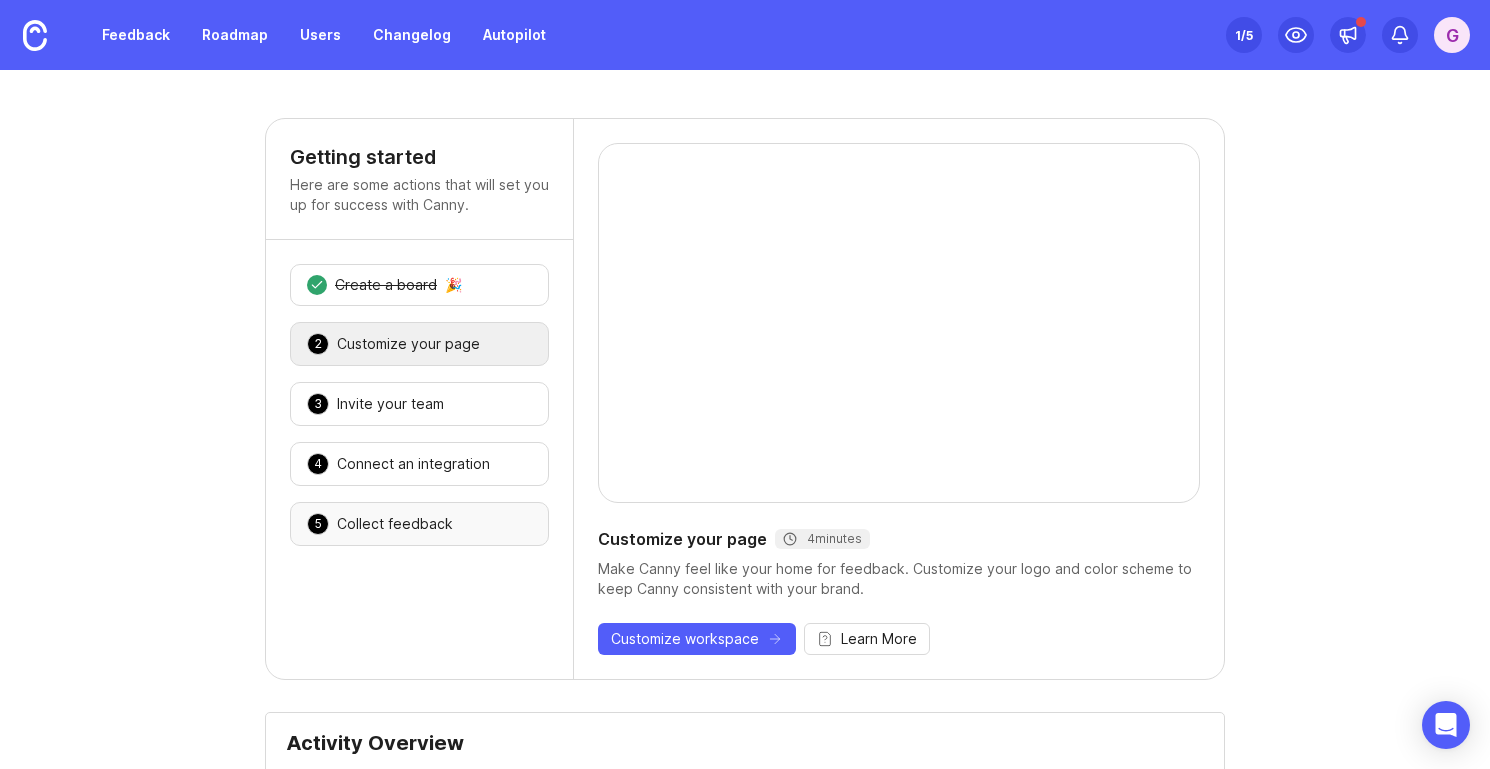 click on "5 Collect feedback 🎉" at bounding box center [419, 524] 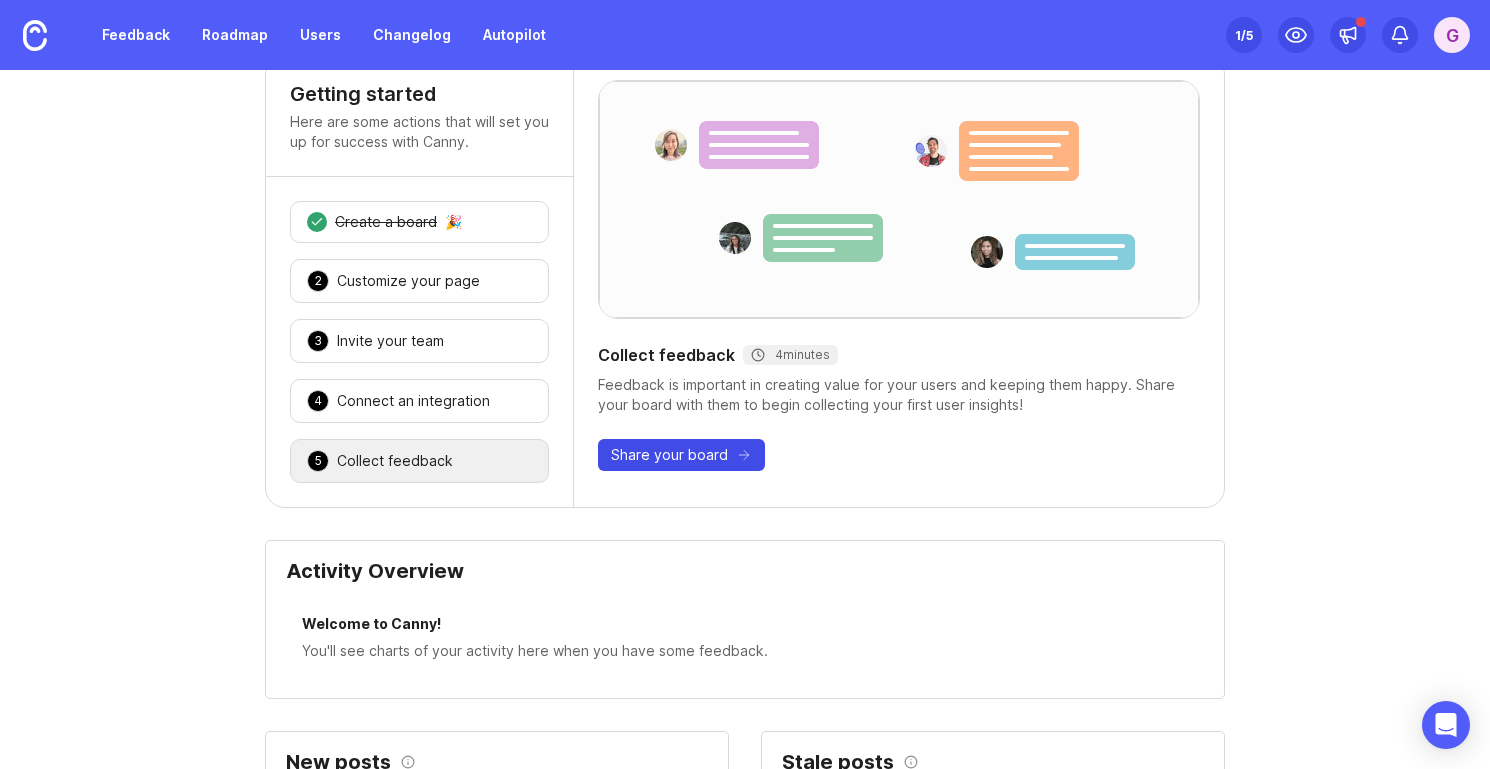 scroll, scrollTop: 0, scrollLeft: 0, axis: both 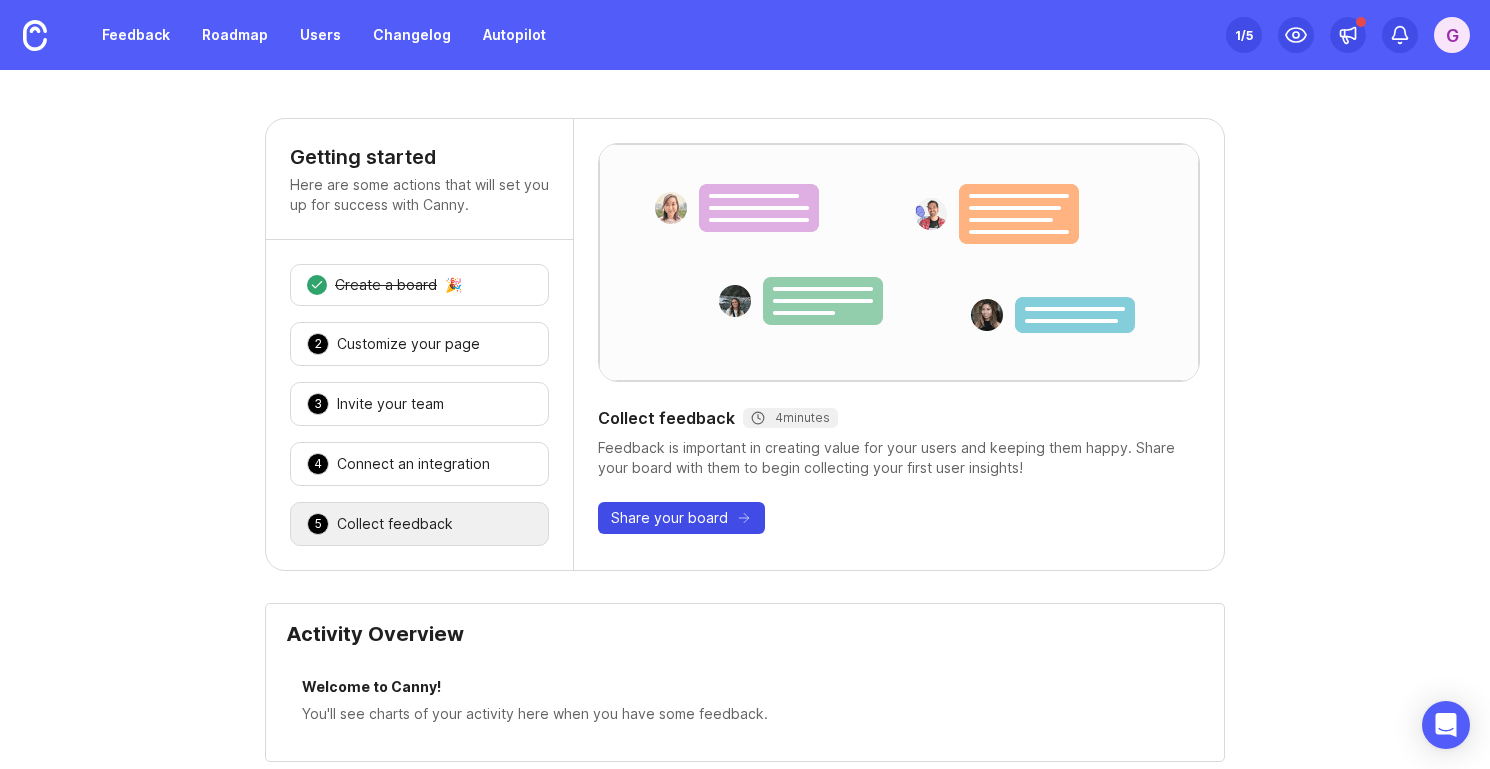 click on "Share your board" at bounding box center [669, 518] 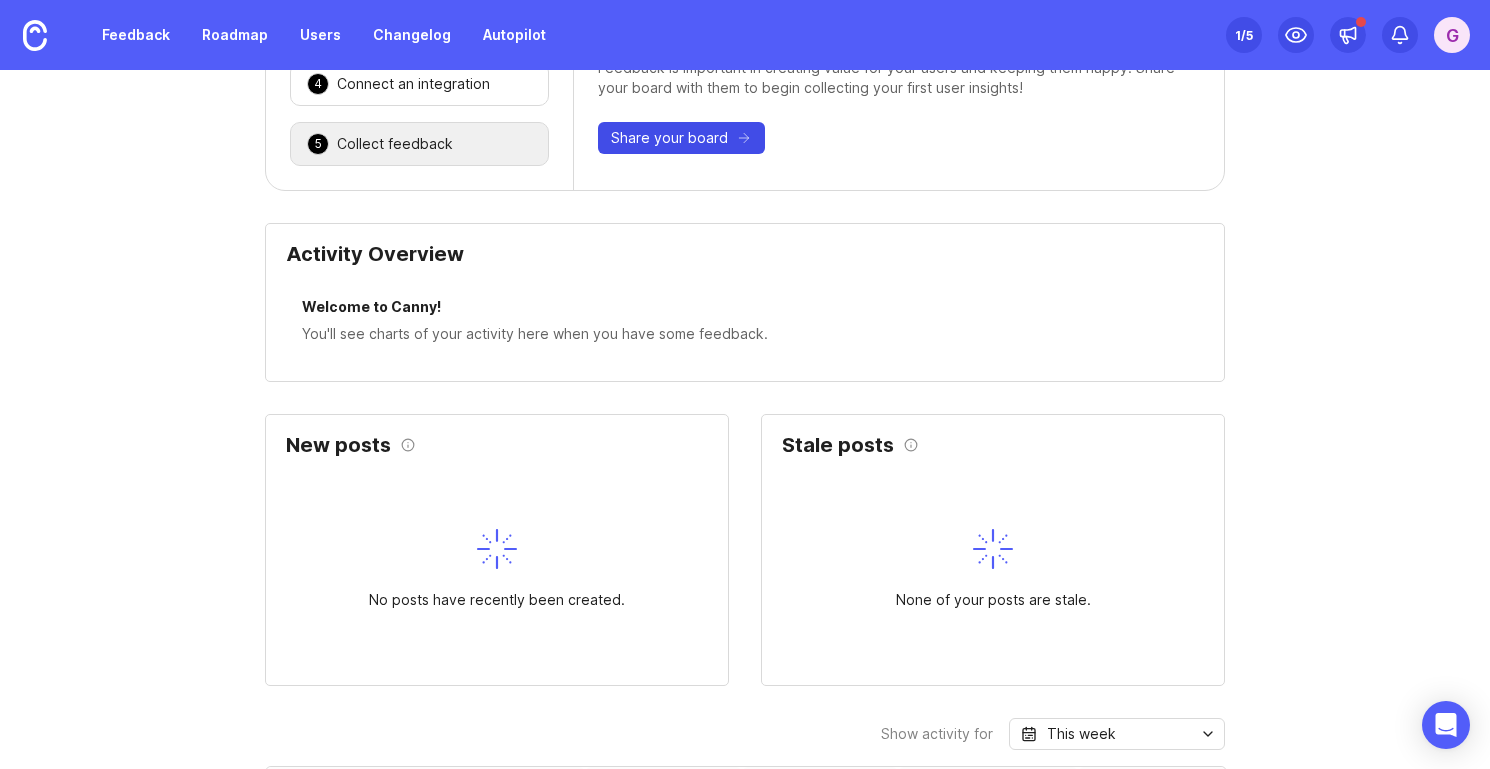 scroll, scrollTop: 395, scrollLeft: 0, axis: vertical 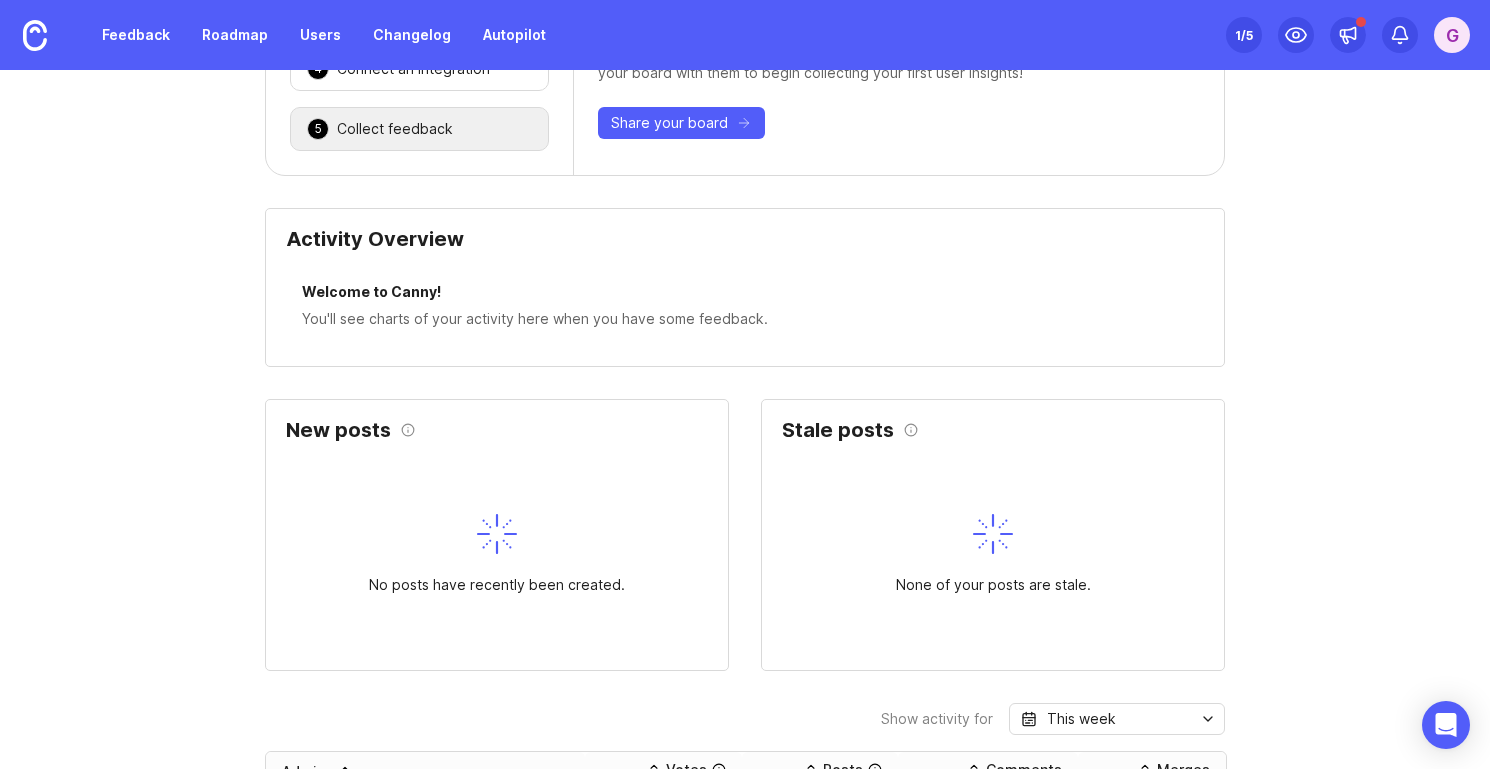 click on "You'll see charts of your activity here when you have some feedback." at bounding box center [745, 319] 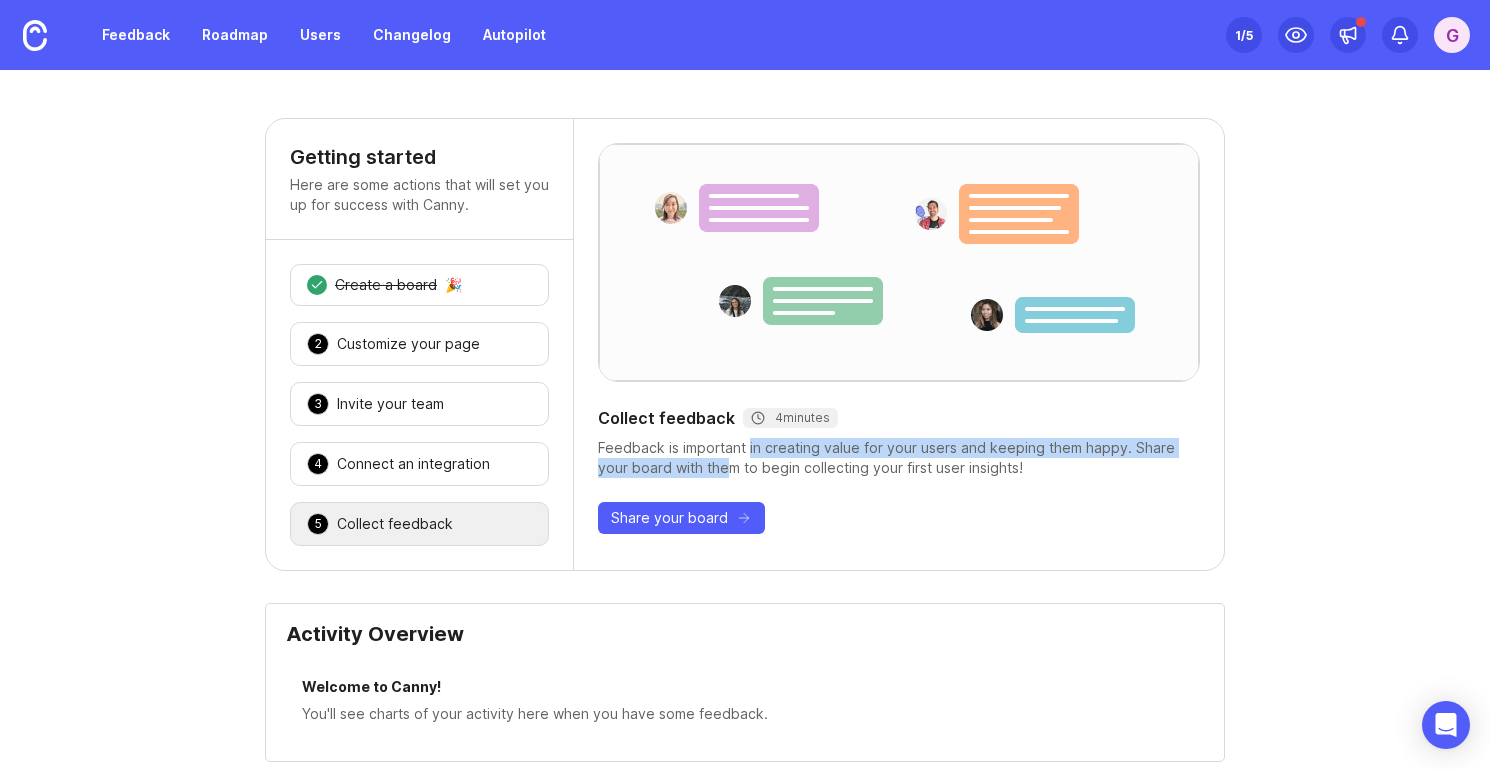 drag, startPoint x: 750, startPoint y: 455, endPoint x: 700, endPoint y: 467, distance: 51.41984 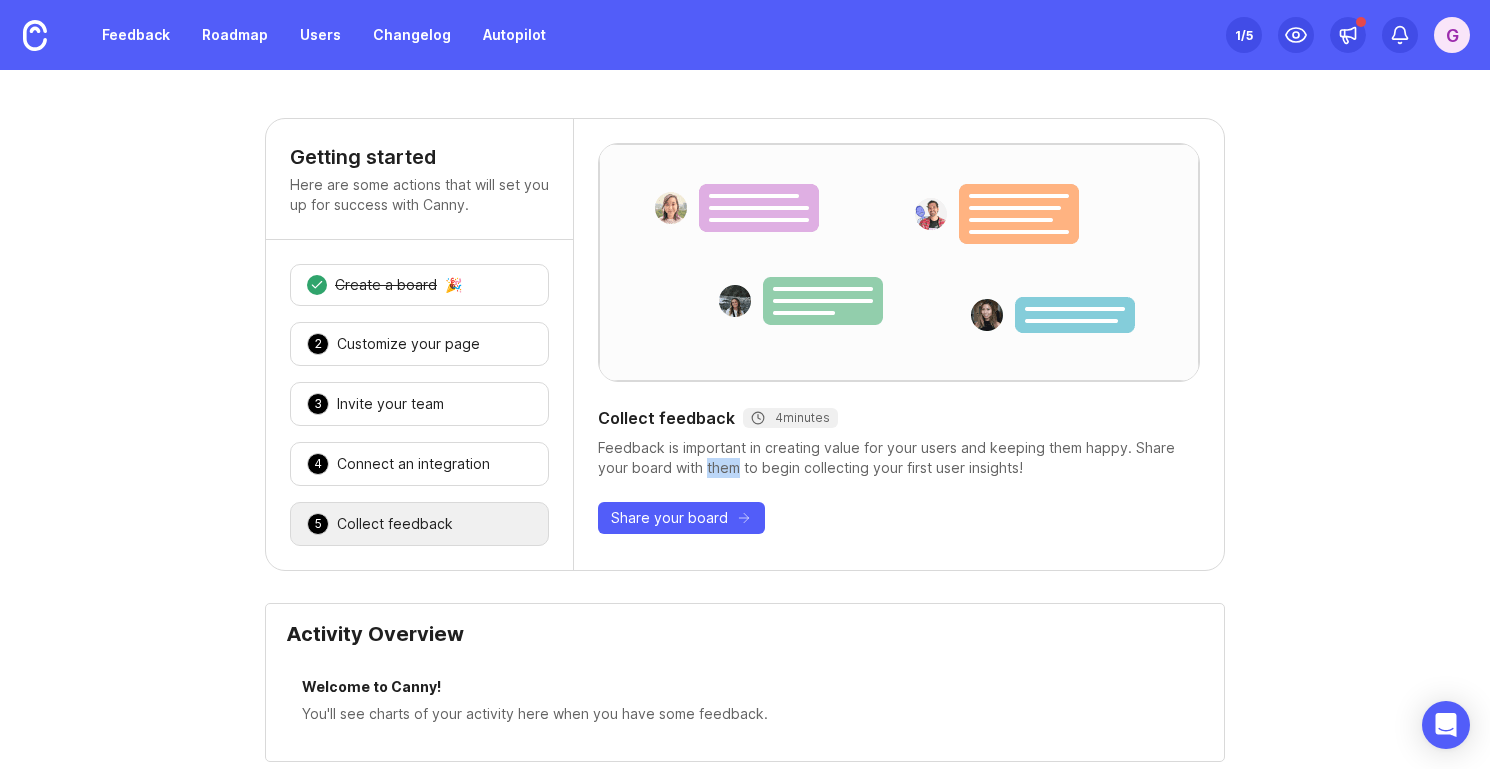 click on "Feedback is important in creating value for your users and keeping them happy. Share your board with them to begin collecting your first user insights!" at bounding box center (899, 458) 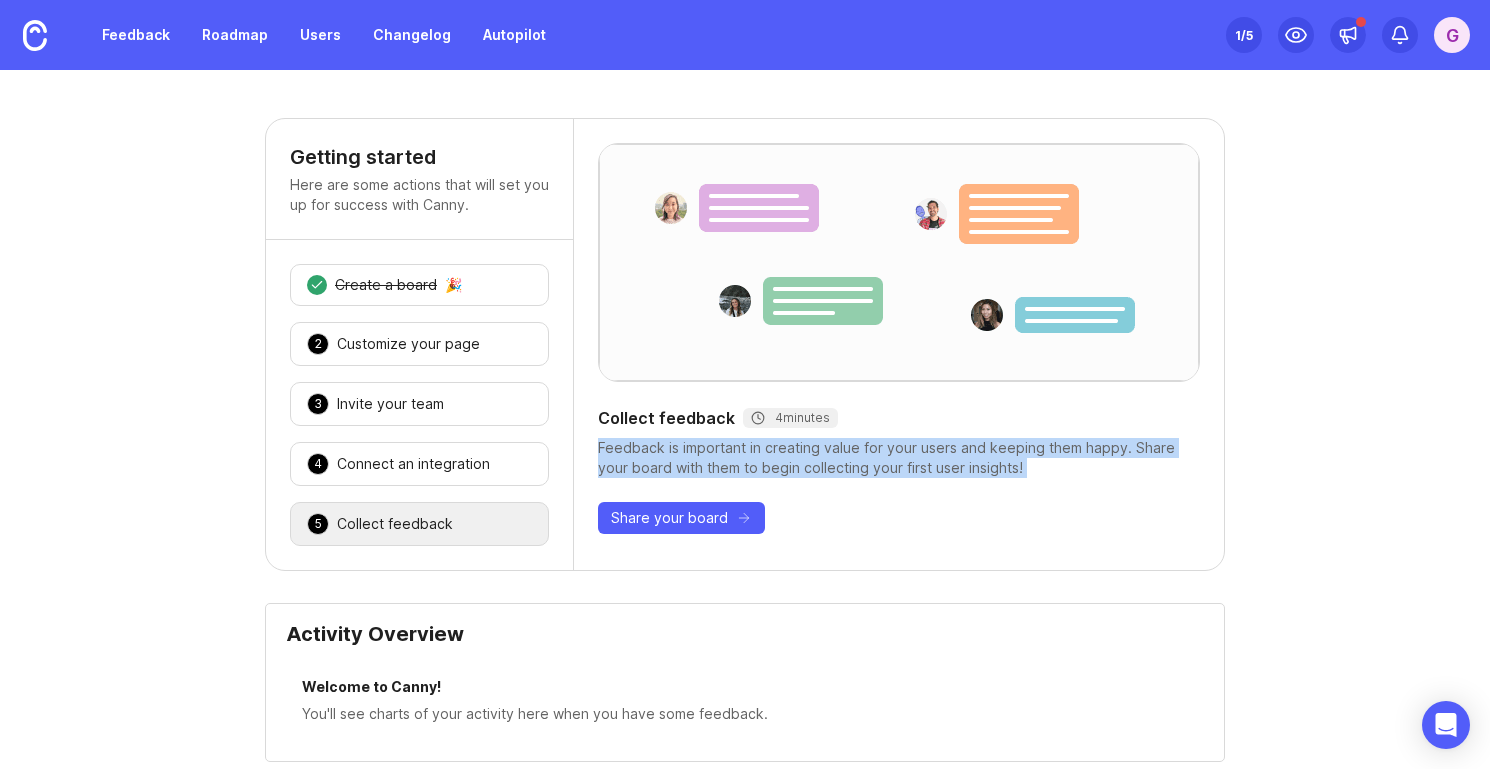 click on "Feedback is important in creating value for your users and keeping them happy. Share your board with them to begin collecting your first user insights!" at bounding box center (899, 458) 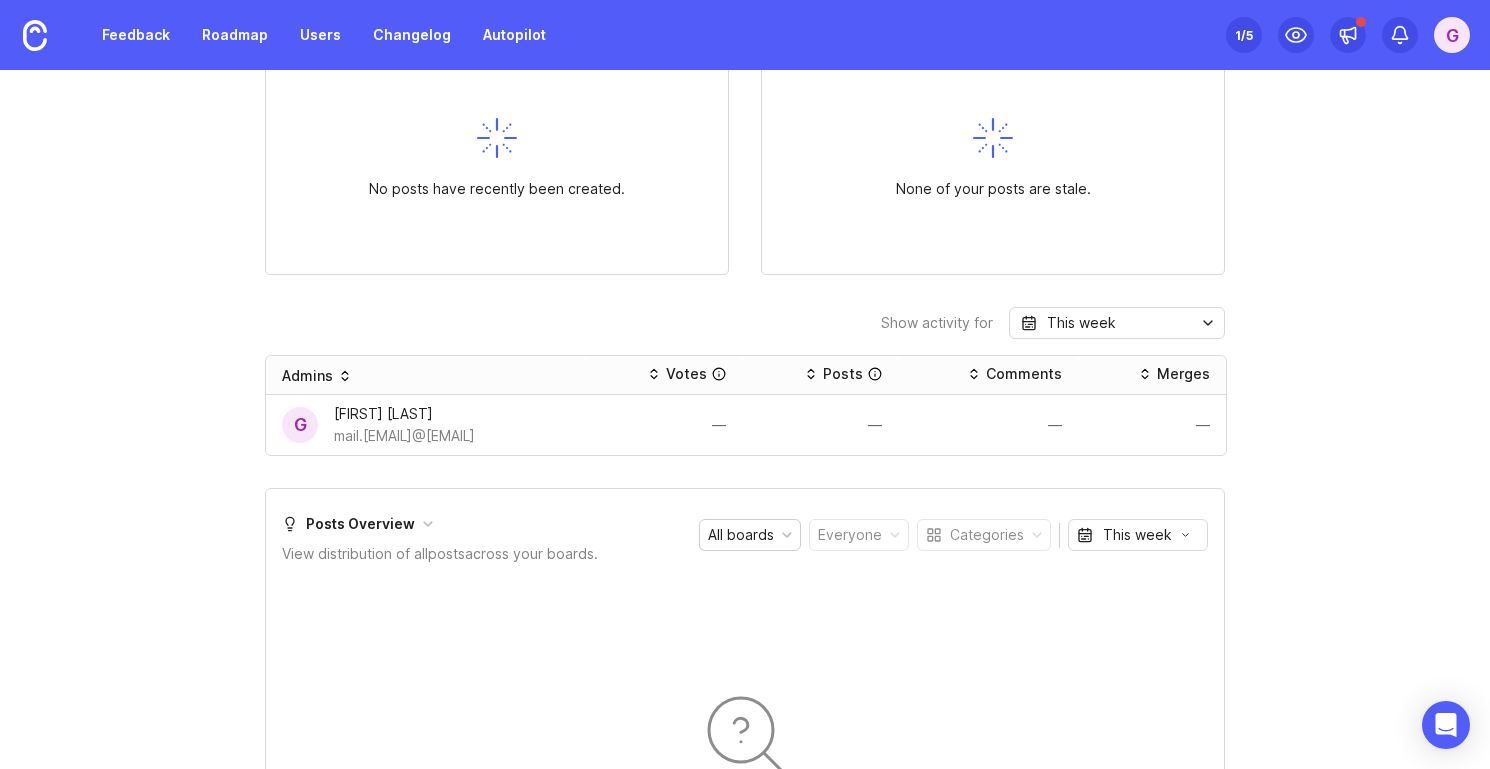scroll, scrollTop: 0, scrollLeft: 0, axis: both 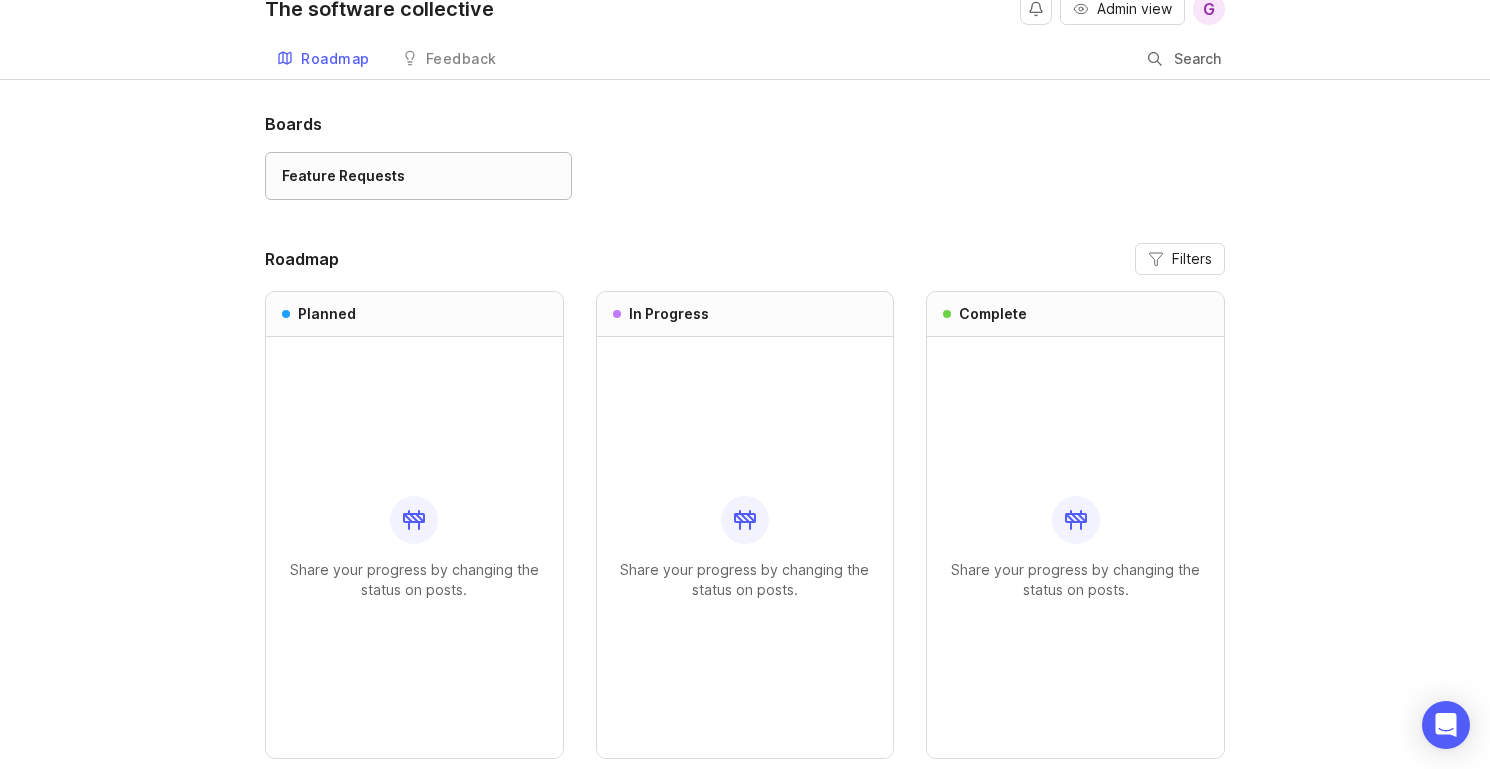 click on "Feature Requests" at bounding box center [418, 176] 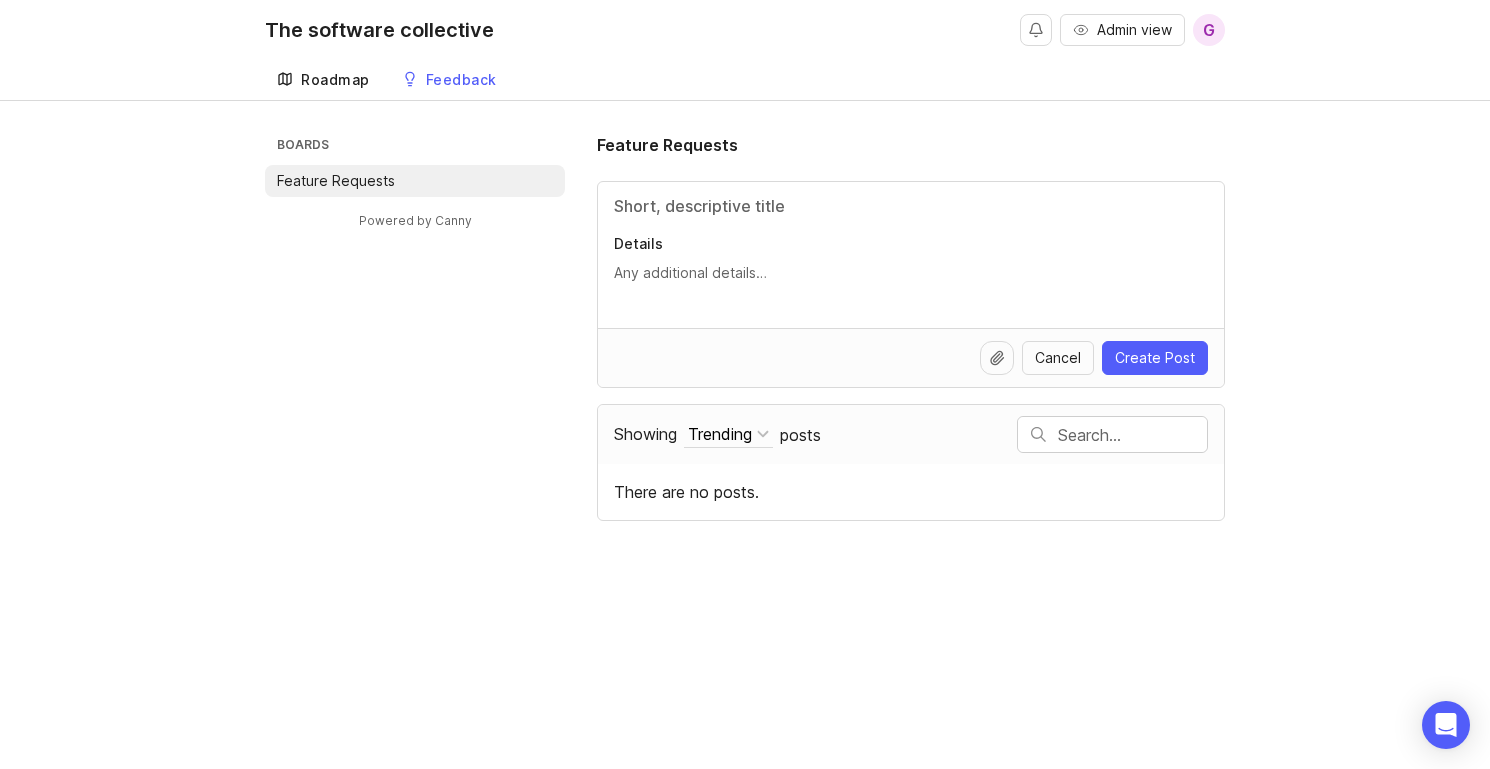 click on "Roadmap" at bounding box center [335, 80] 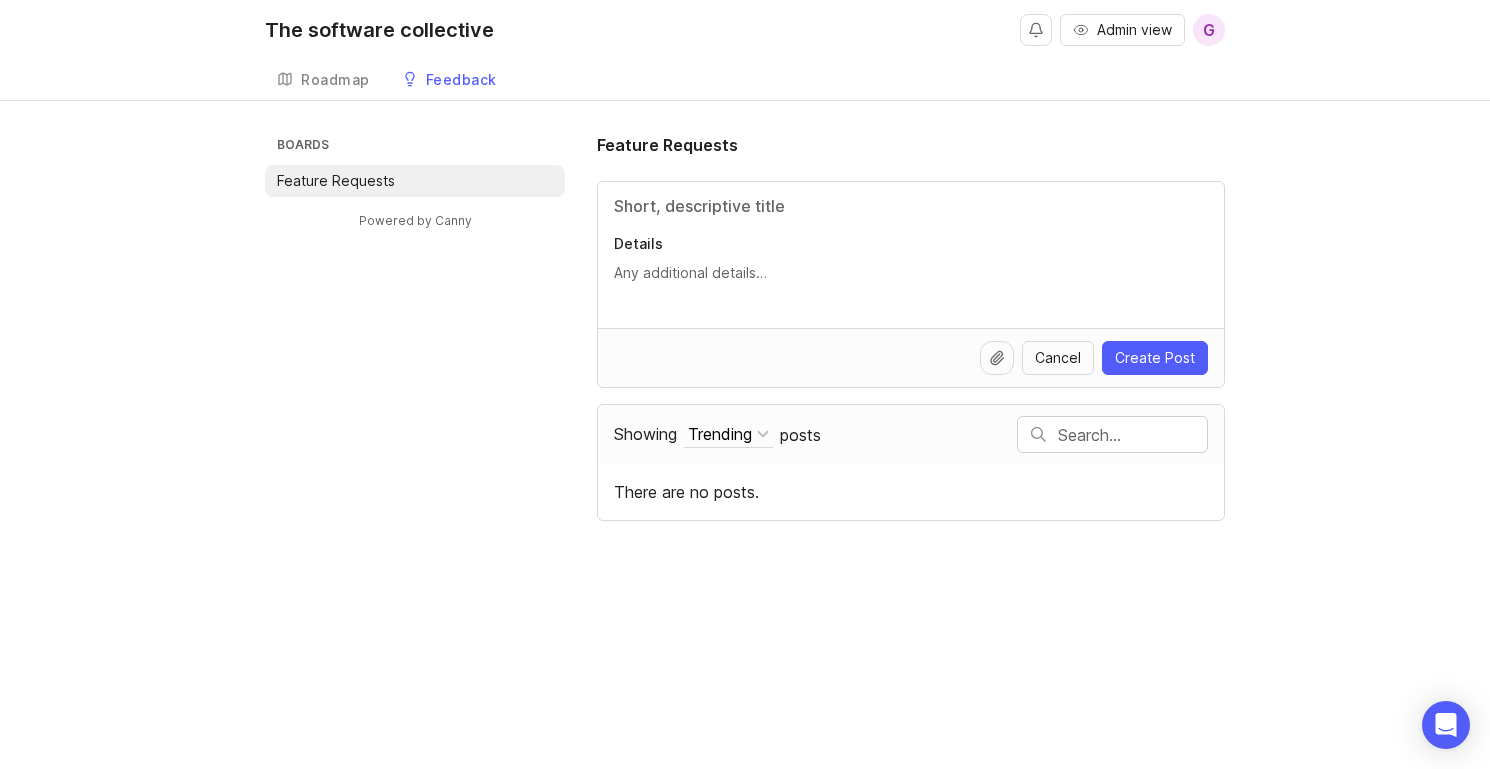click on "Feature Requests" at bounding box center [336, 181] 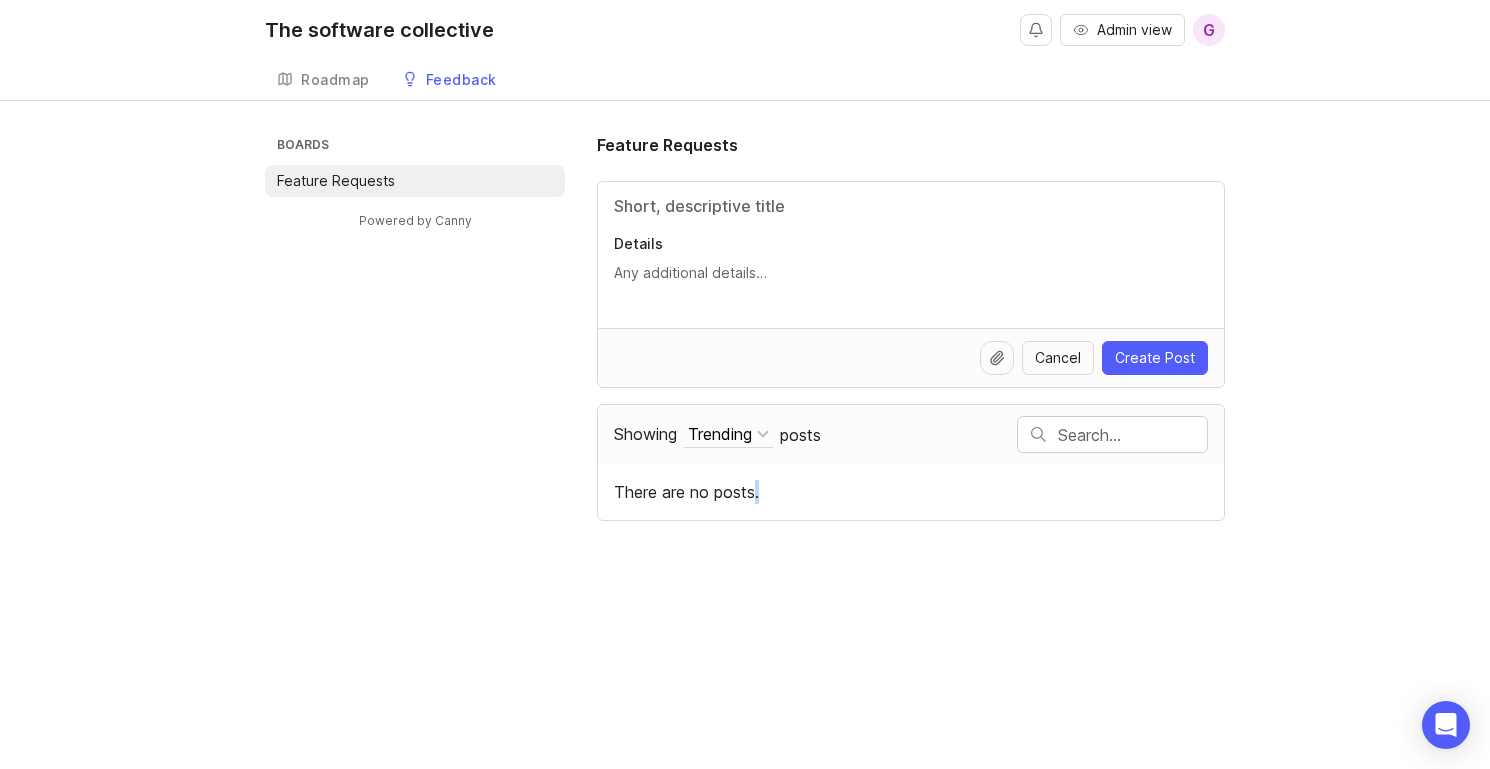 click on "There are no posts." at bounding box center [911, 492] 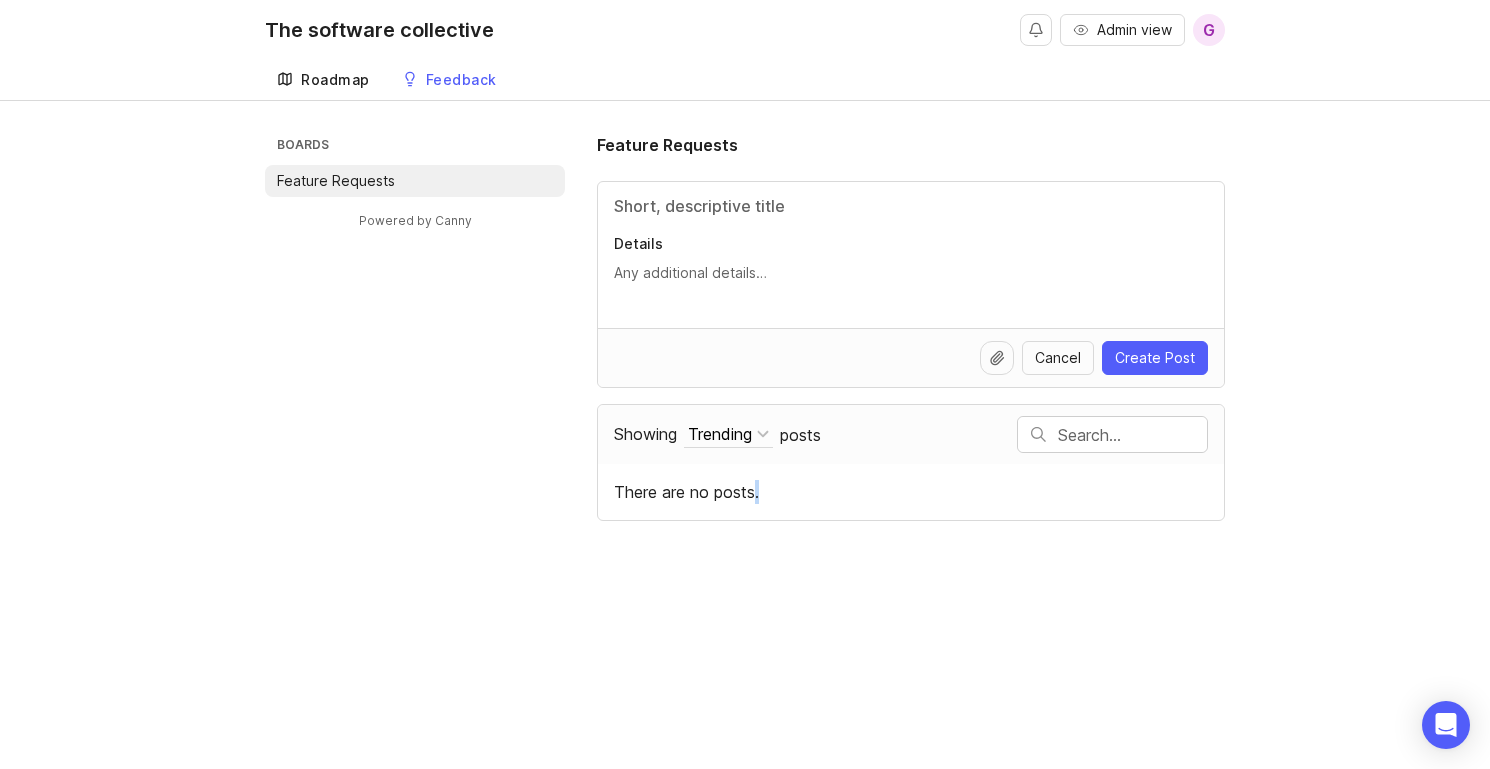 click on "Roadmap" at bounding box center [335, 80] 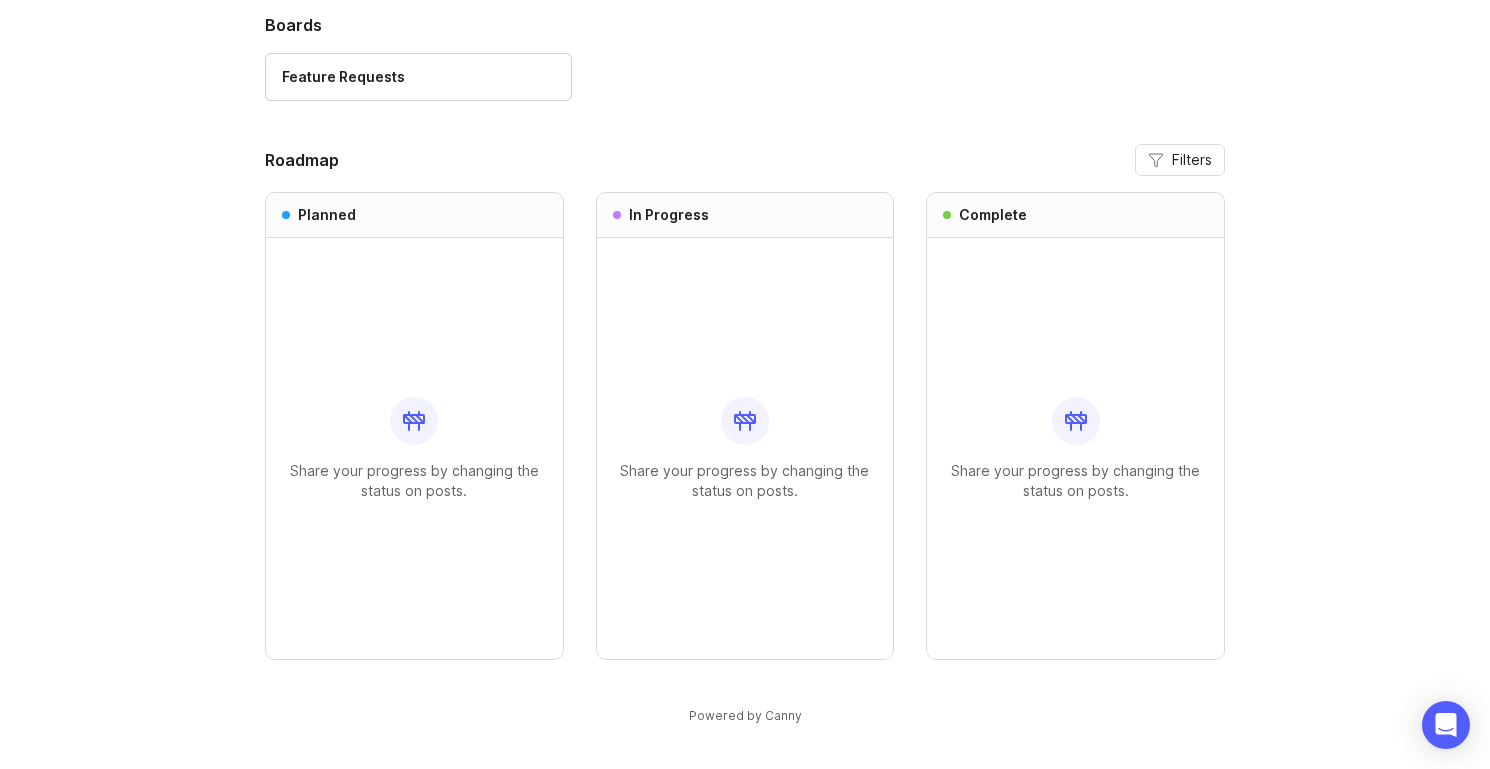 scroll, scrollTop: 0, scrollLeft: 0, axis: both 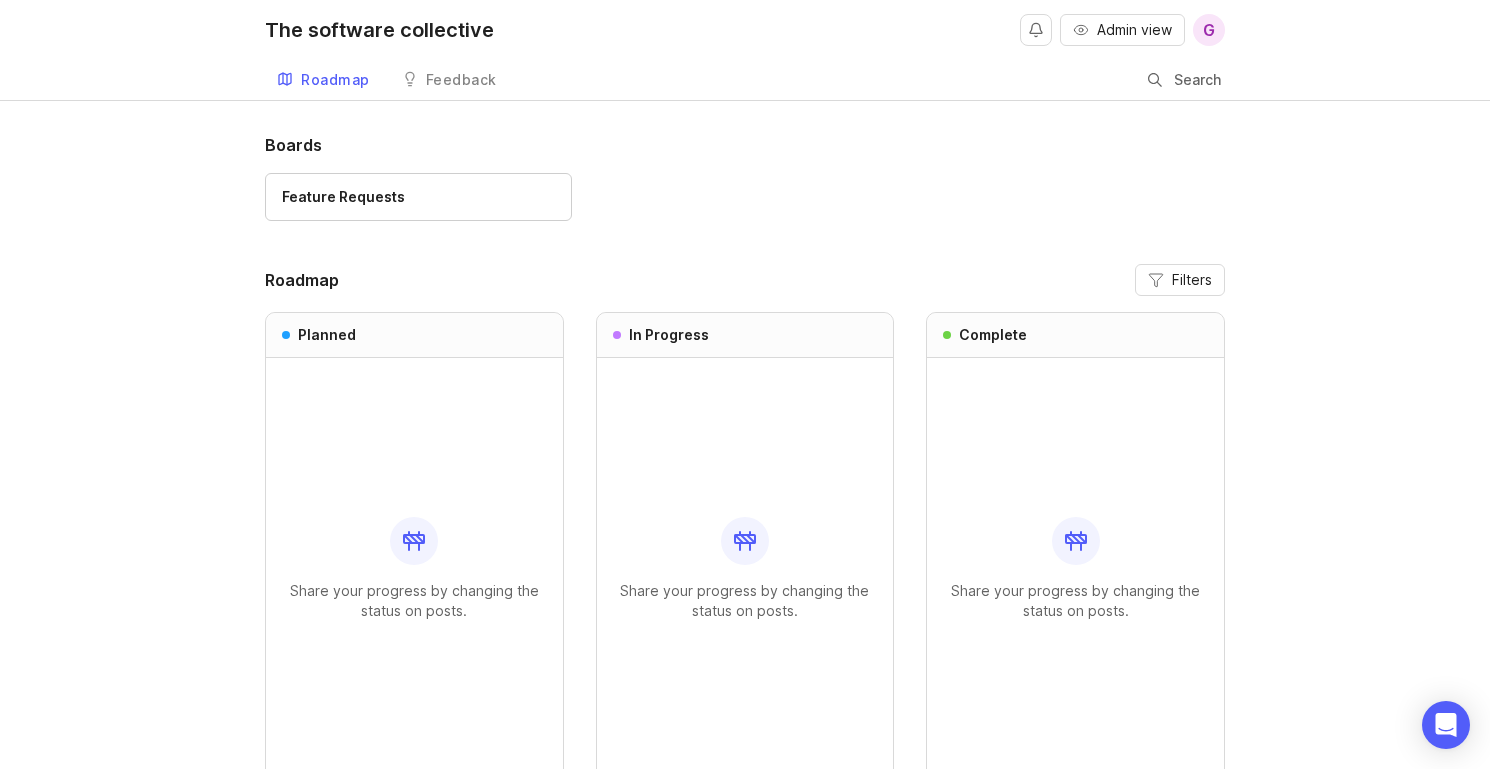 click on "G" at bounding box center [1209, 30] 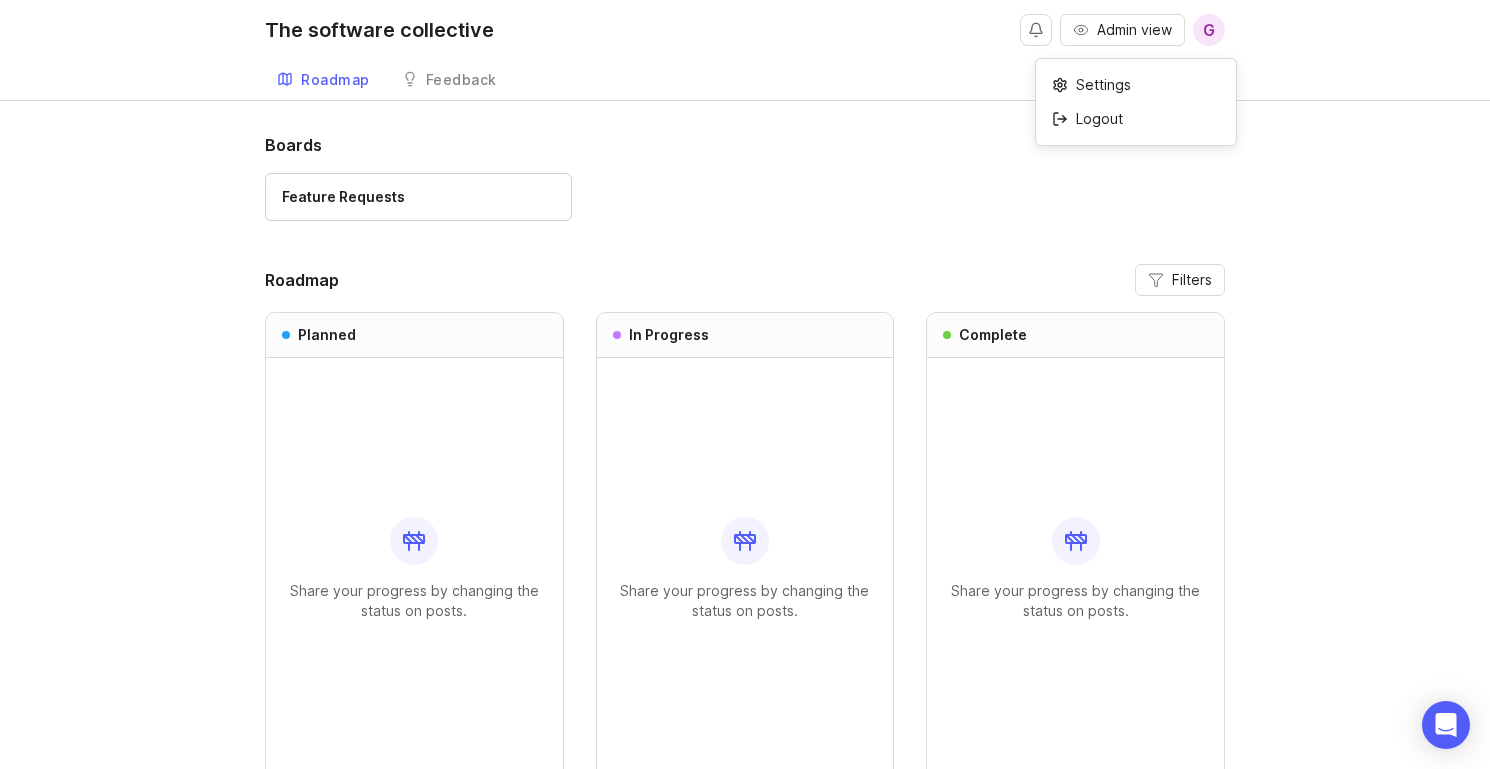 click on "The software collective Admin view G Roadmap Feedback Feature Requests Search Boards Feature Requests Roadmap Filters Planned Share your progress by changing the status on posts. In Progress Share your progress by changing the status on posts. Complete Share your progress by changing the status on posts. Powered by Canny" at bounding box center [745, 444] 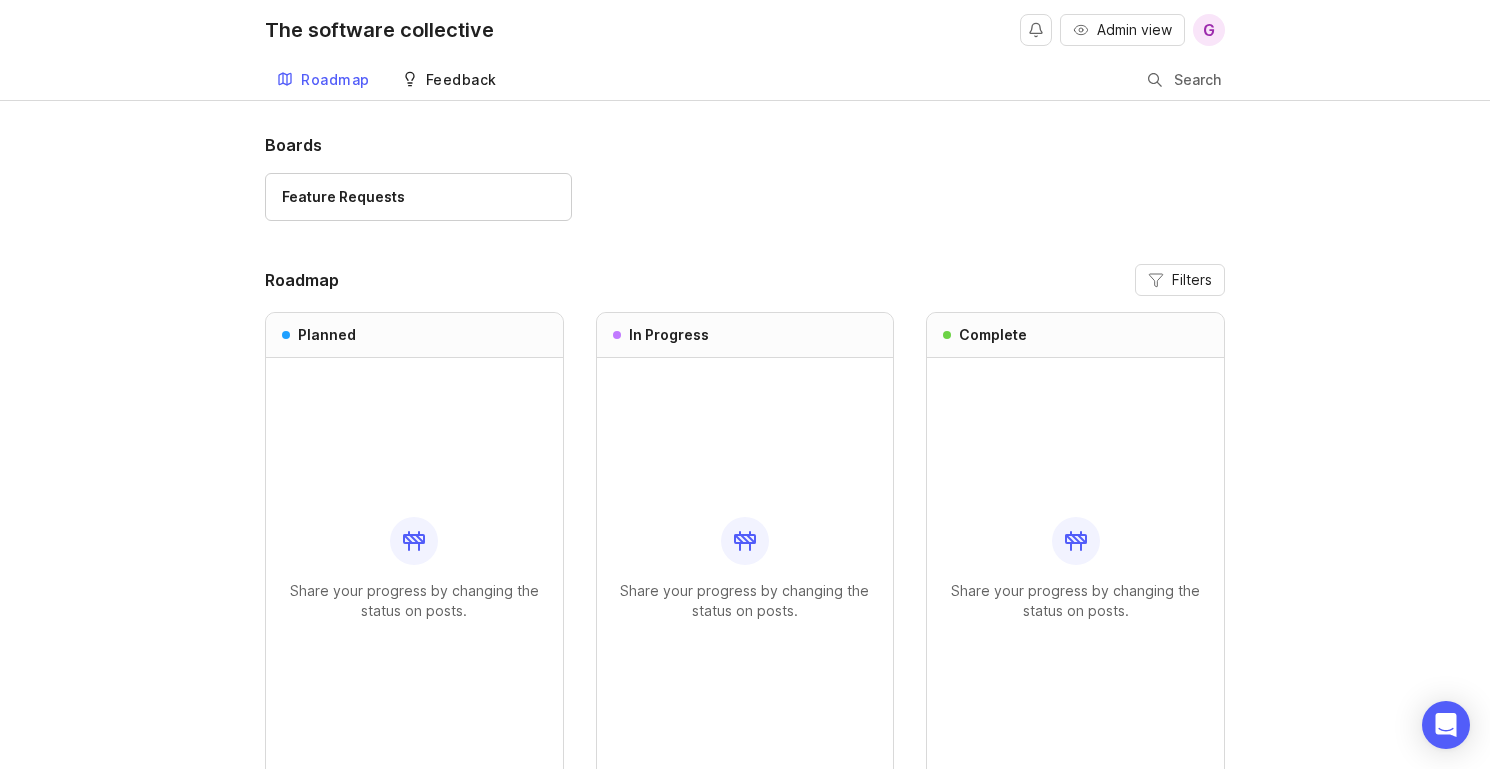 click on "Feedback" at bounding box center [461, 80] 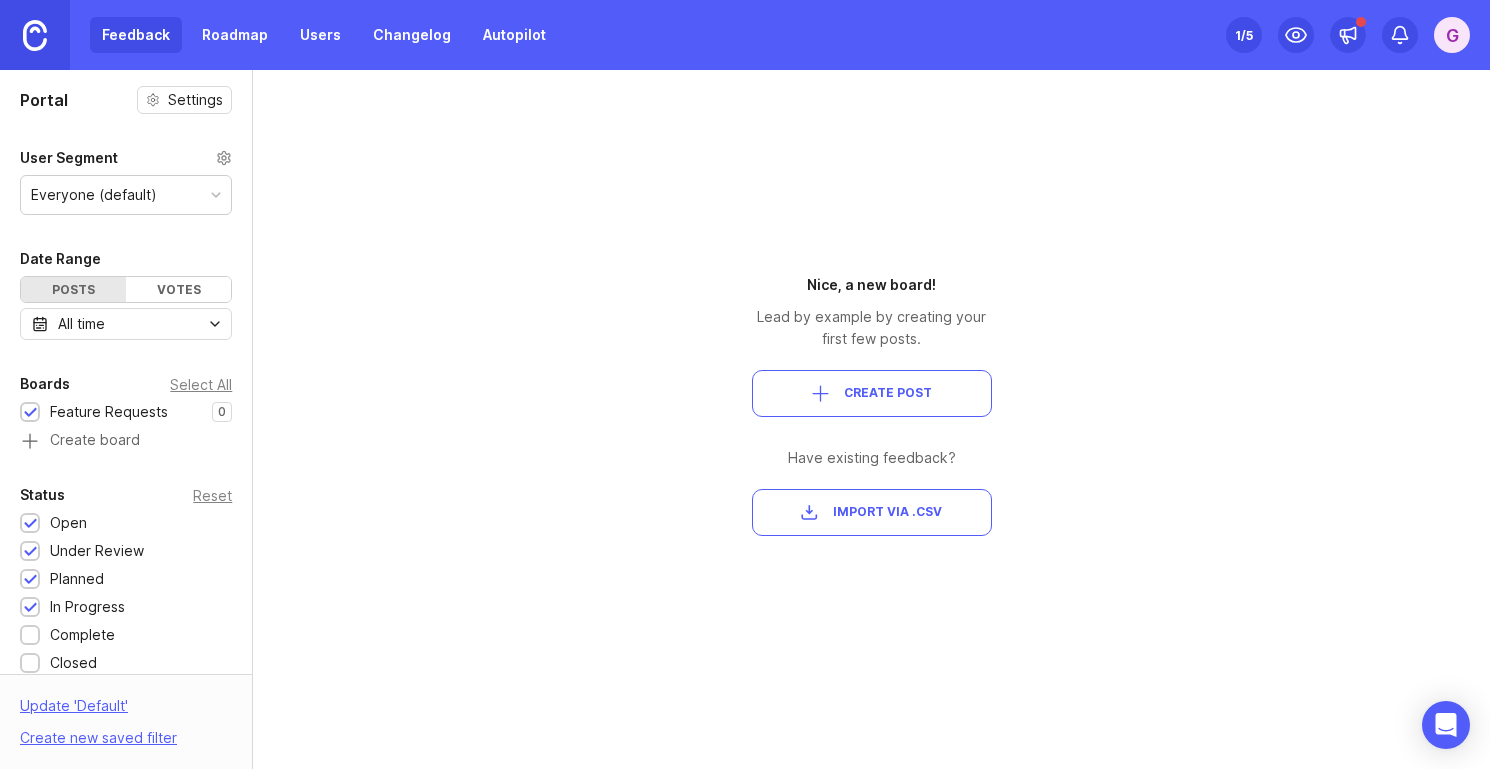 click at bounding box center [35, 35] 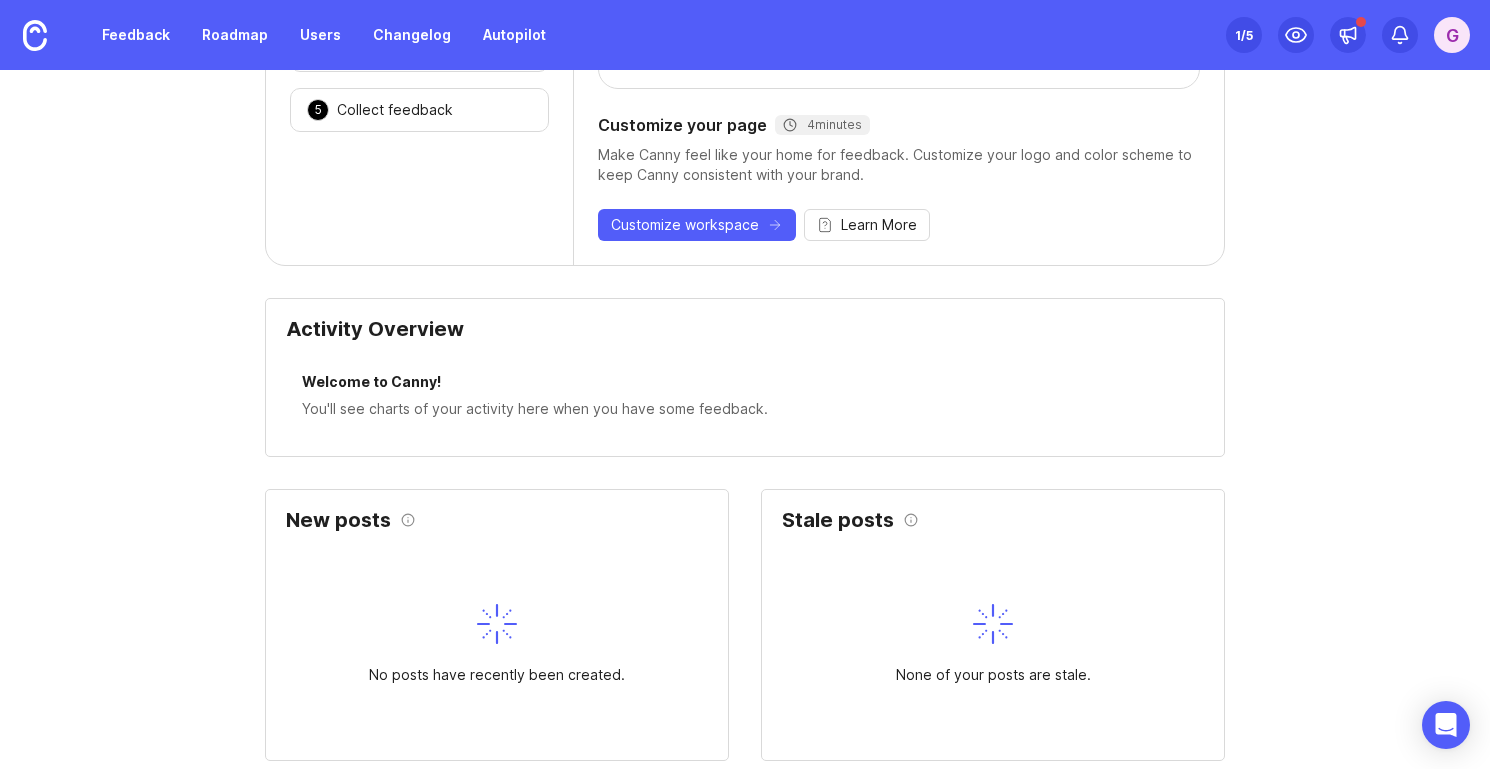 scroll, scrollTop: 0, scrollLeft: 0, axis: both 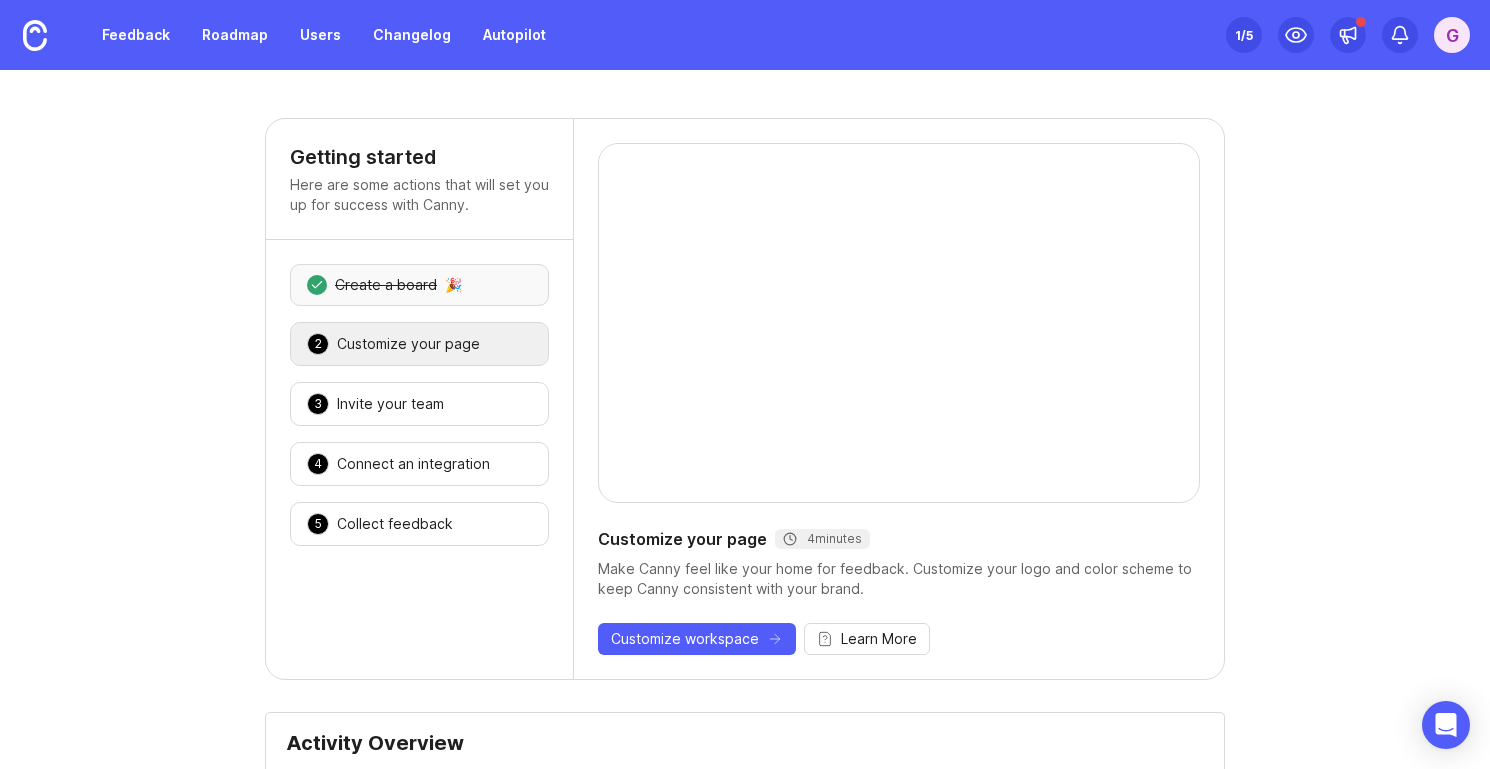 click on "Create a board" at bounding box center [386, 285] 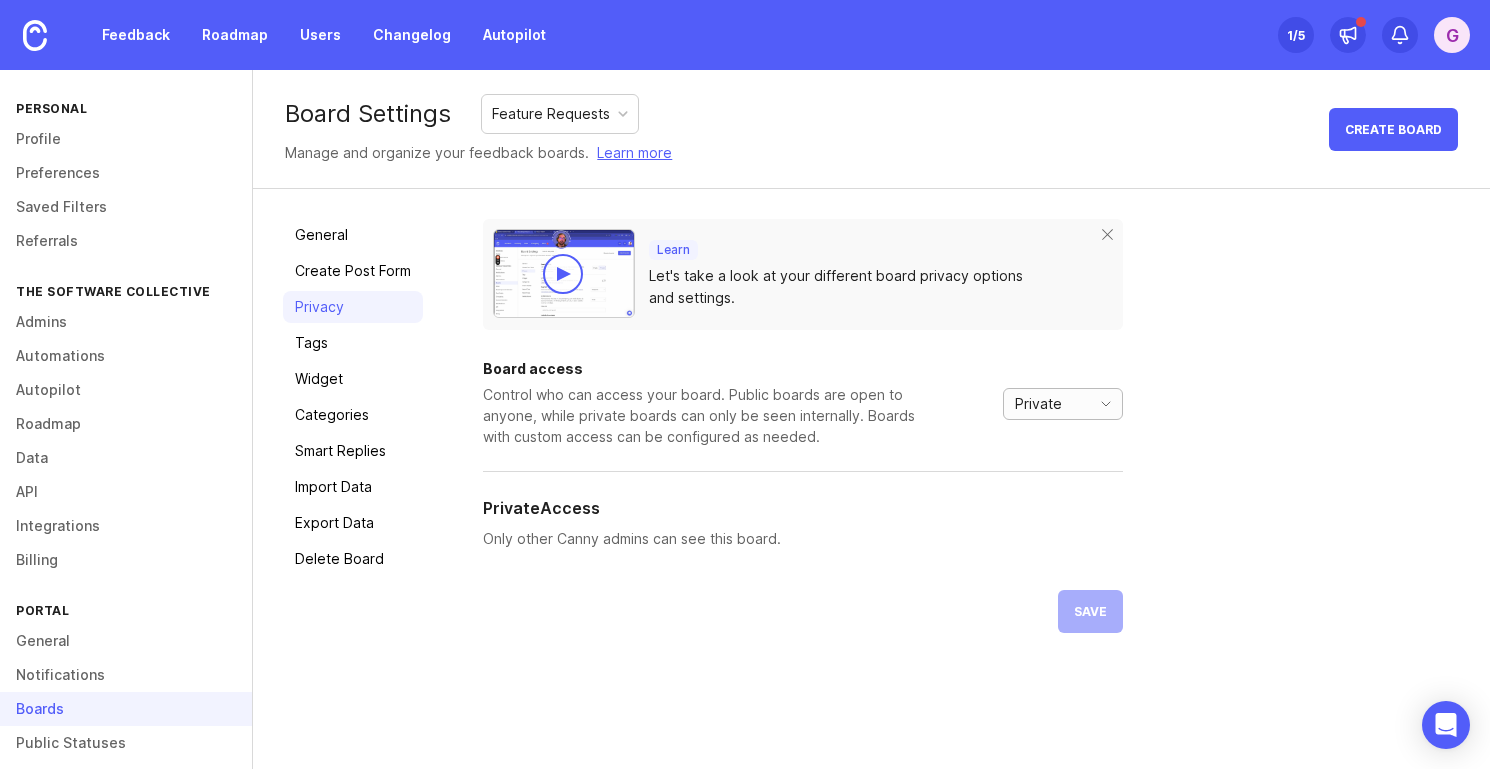 click on "Private" at bounding box center [1038, 404] 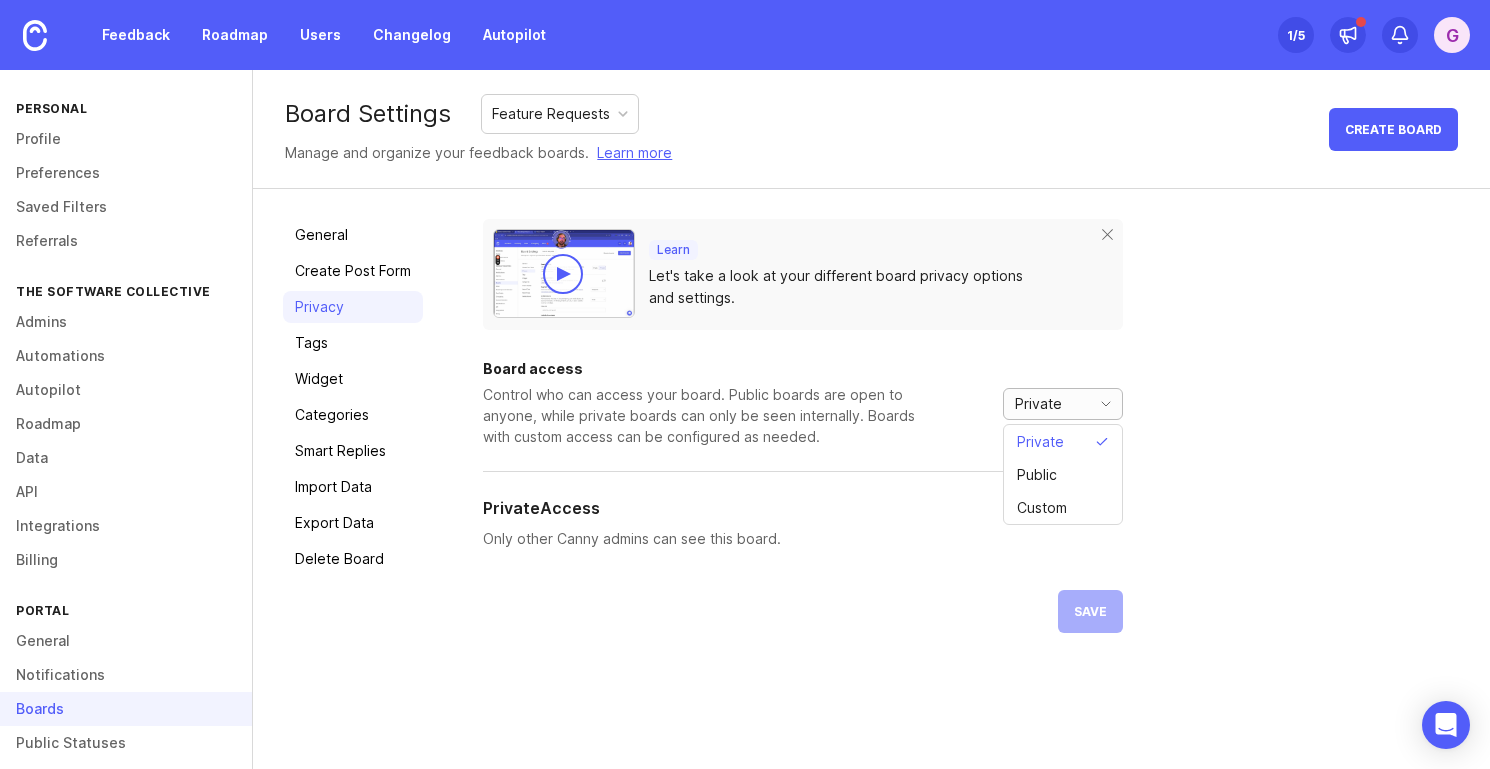 click on "Private" at bounding box center [1038, 404] 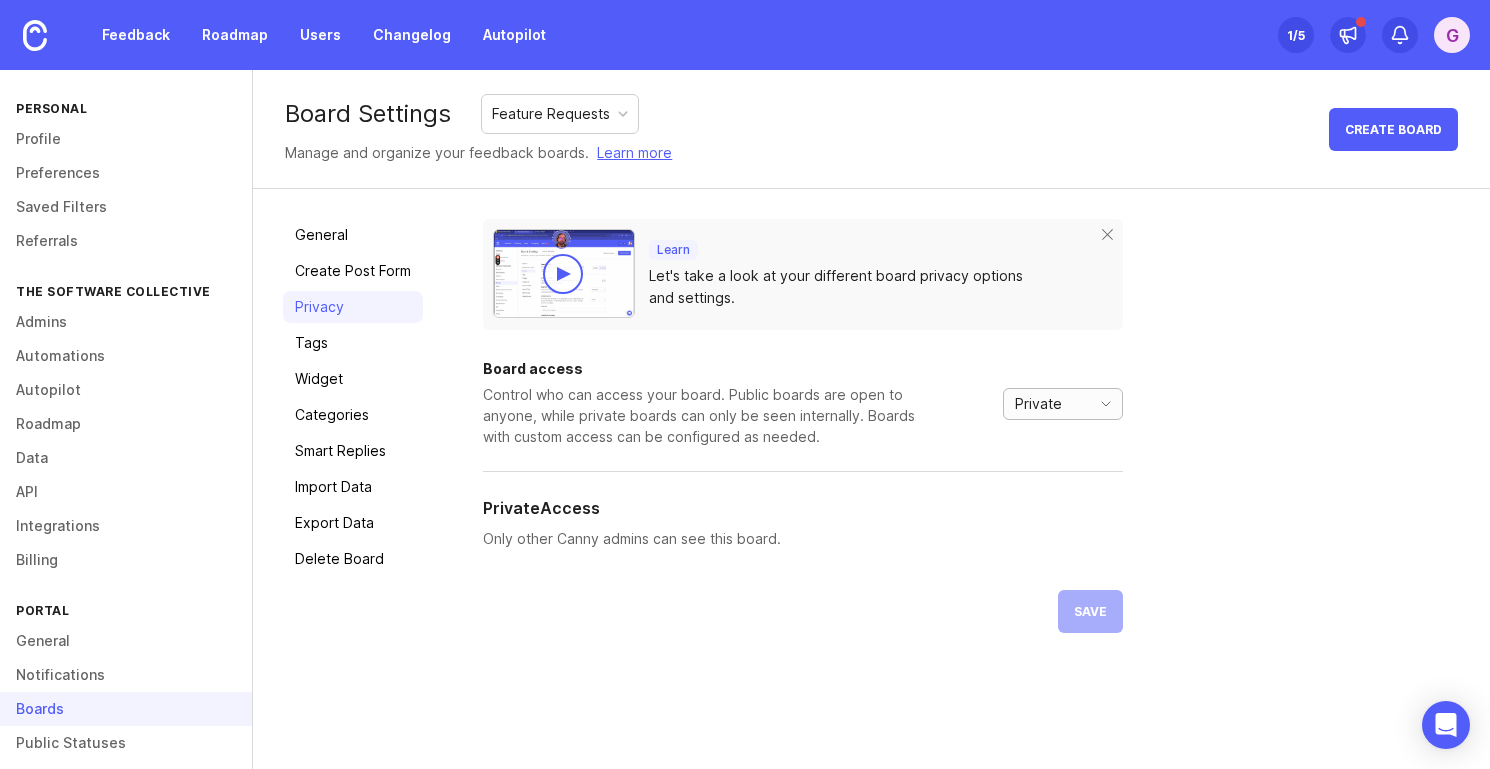 click on "Private" at bounding box center (1038, 404) 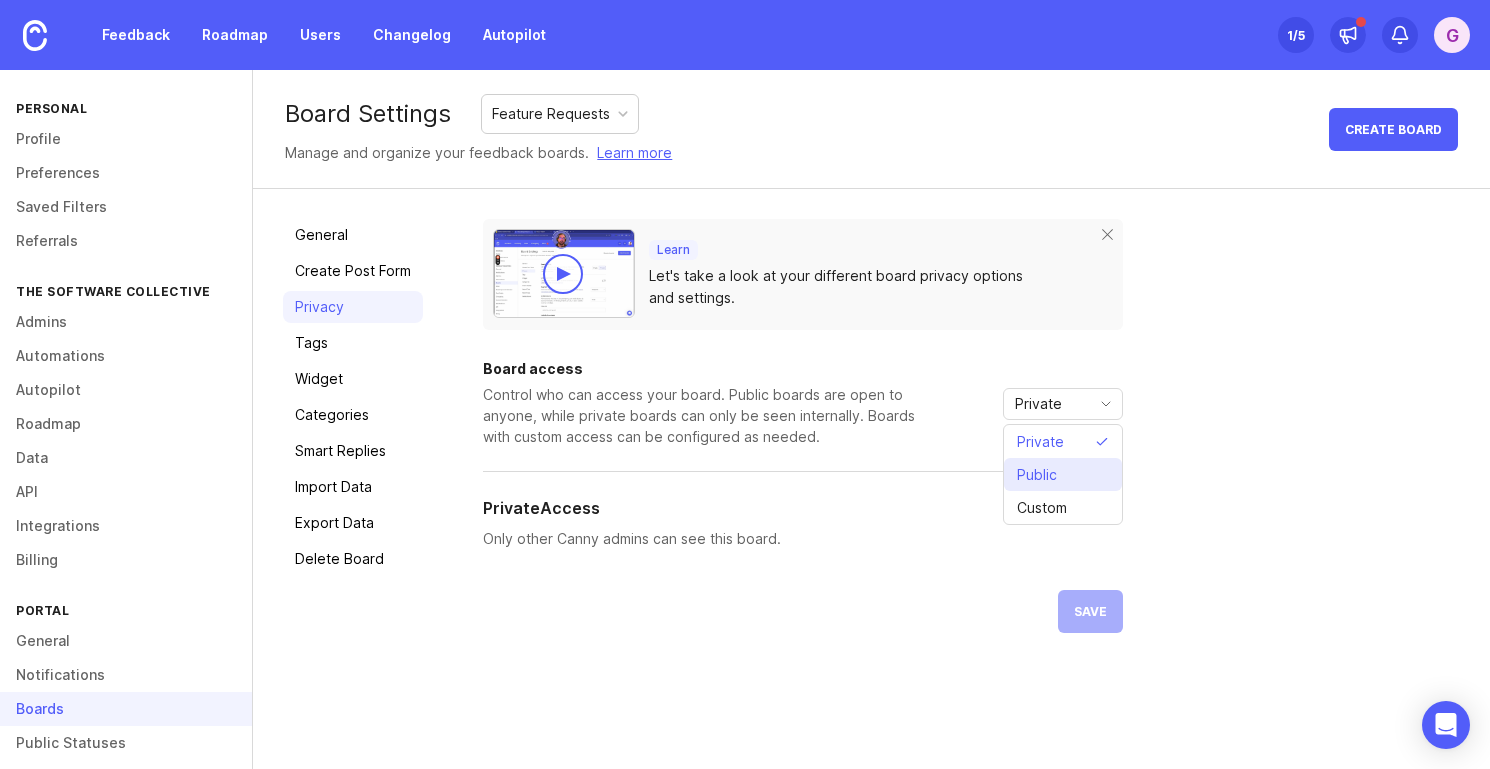 click on "Public" at bounding box center (1037, 475) 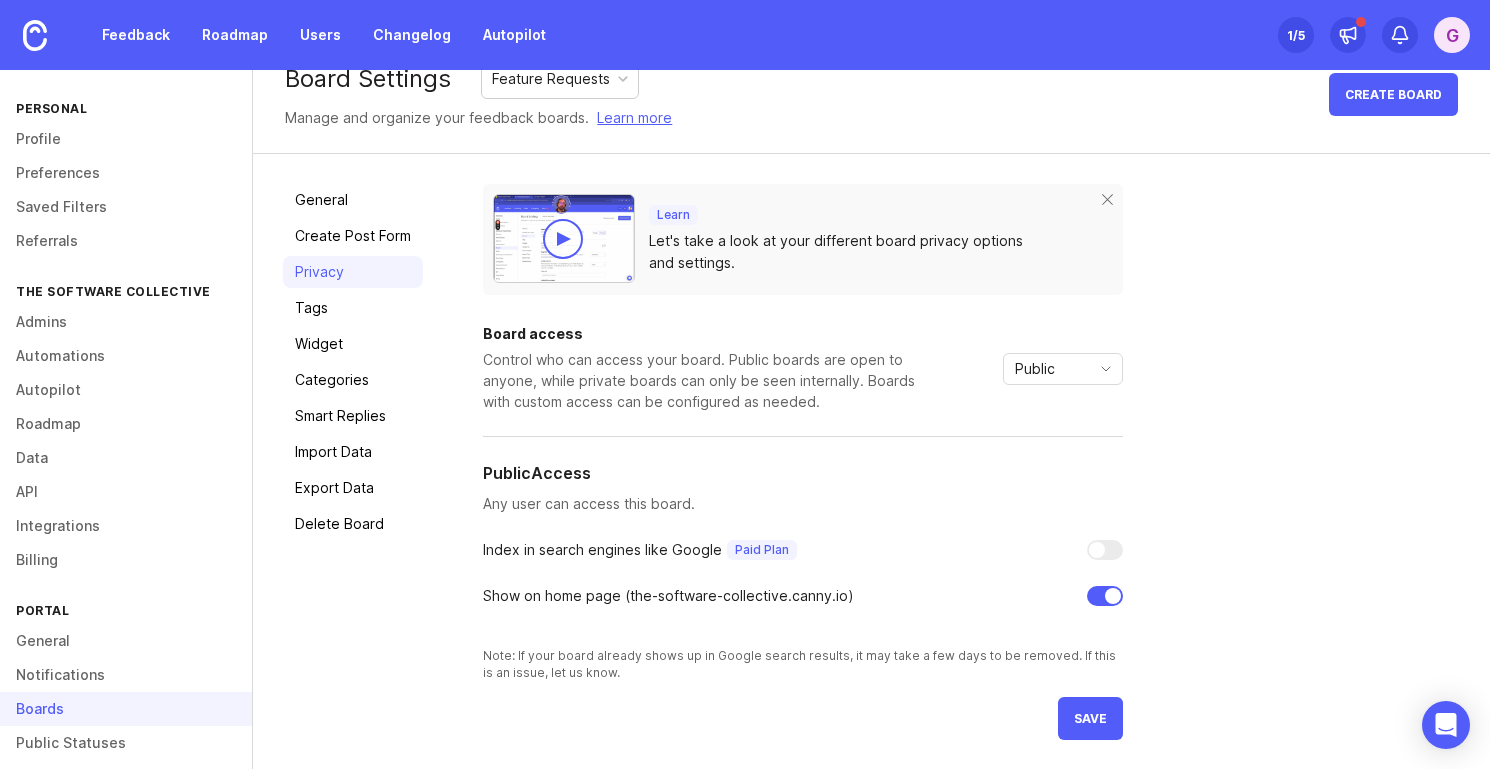 scroll, scrollTop: 33, scrollLeft: 0, axis: vertical 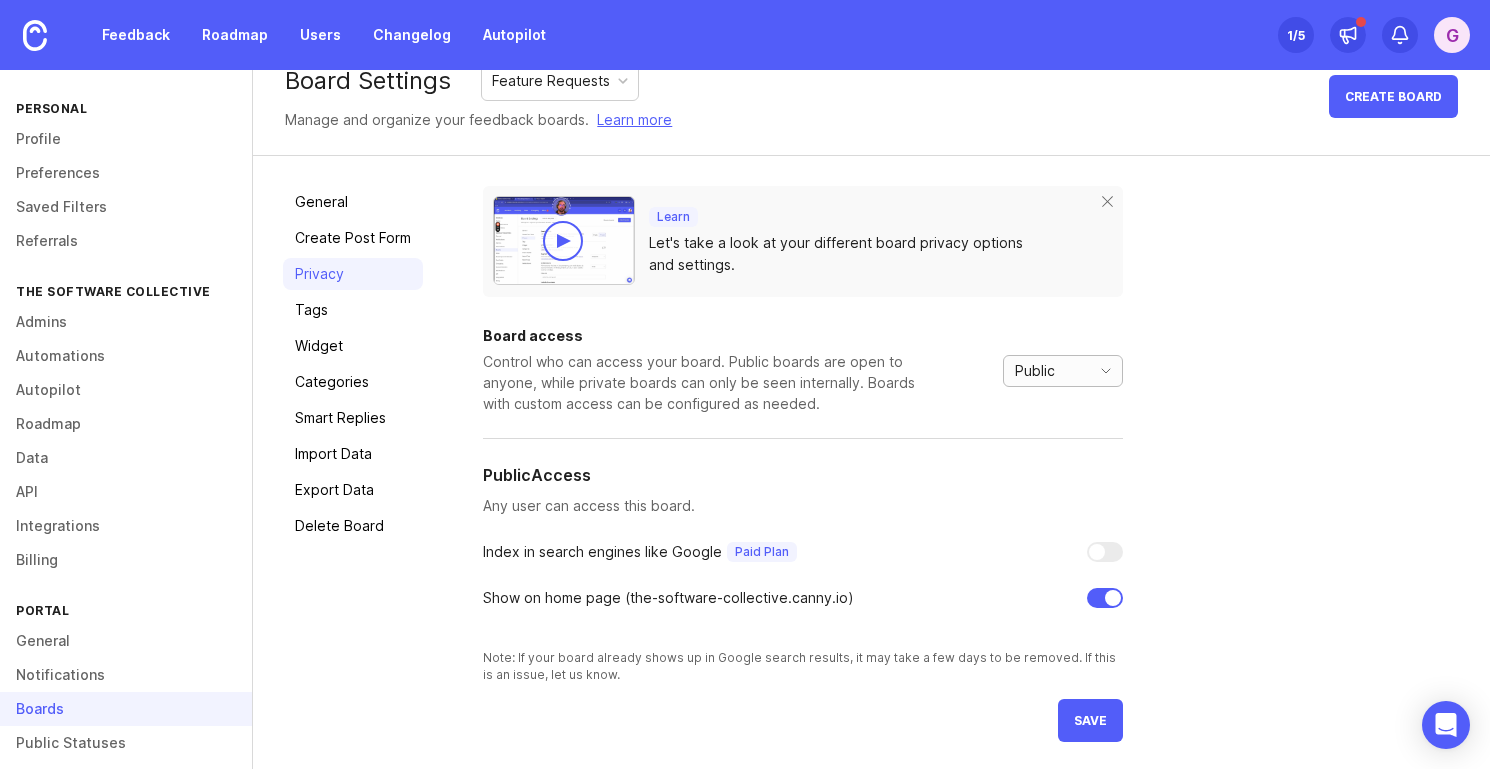 click on "Public" at bounding box center (1043, 371) 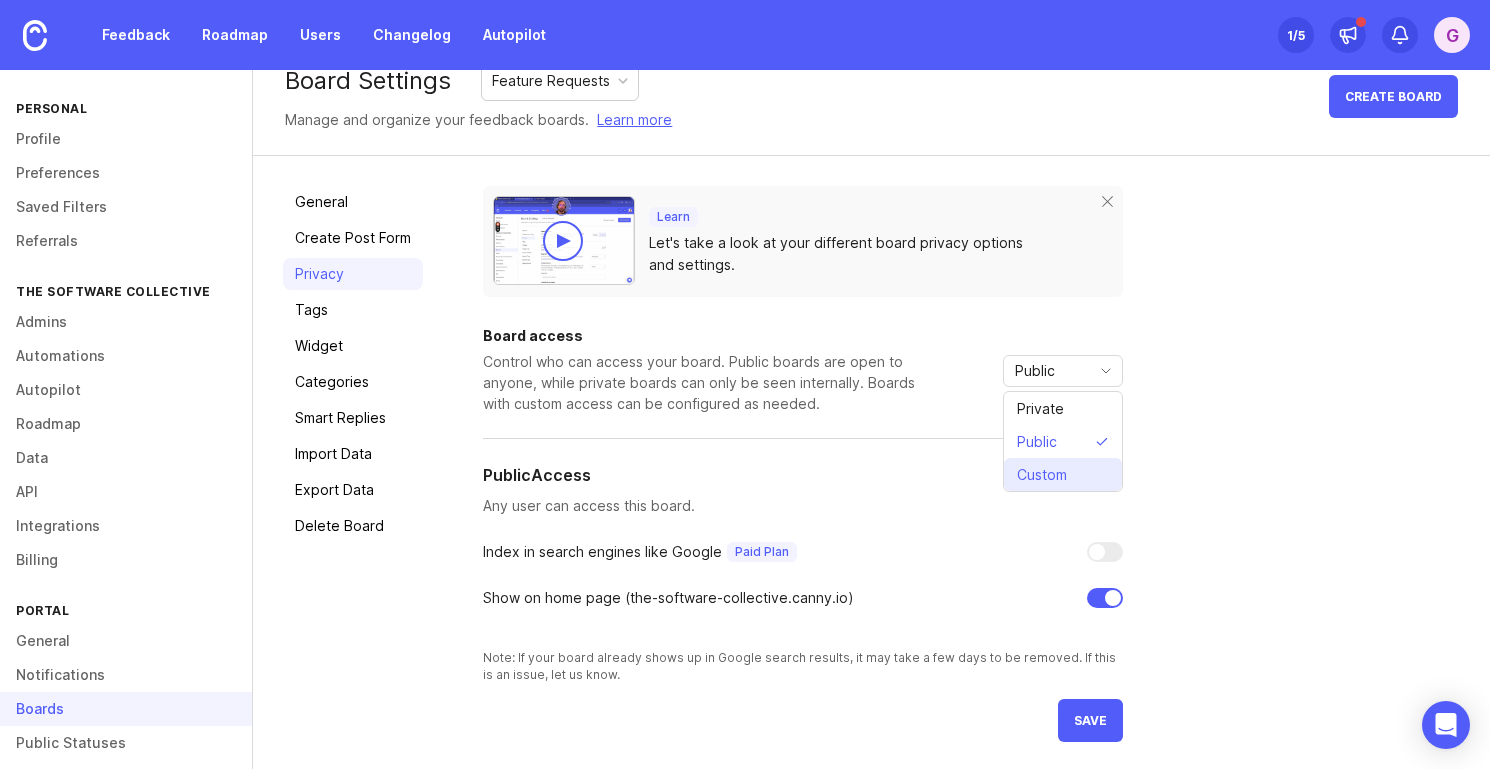 click on "Custom" at bounding box center (1042, 475) 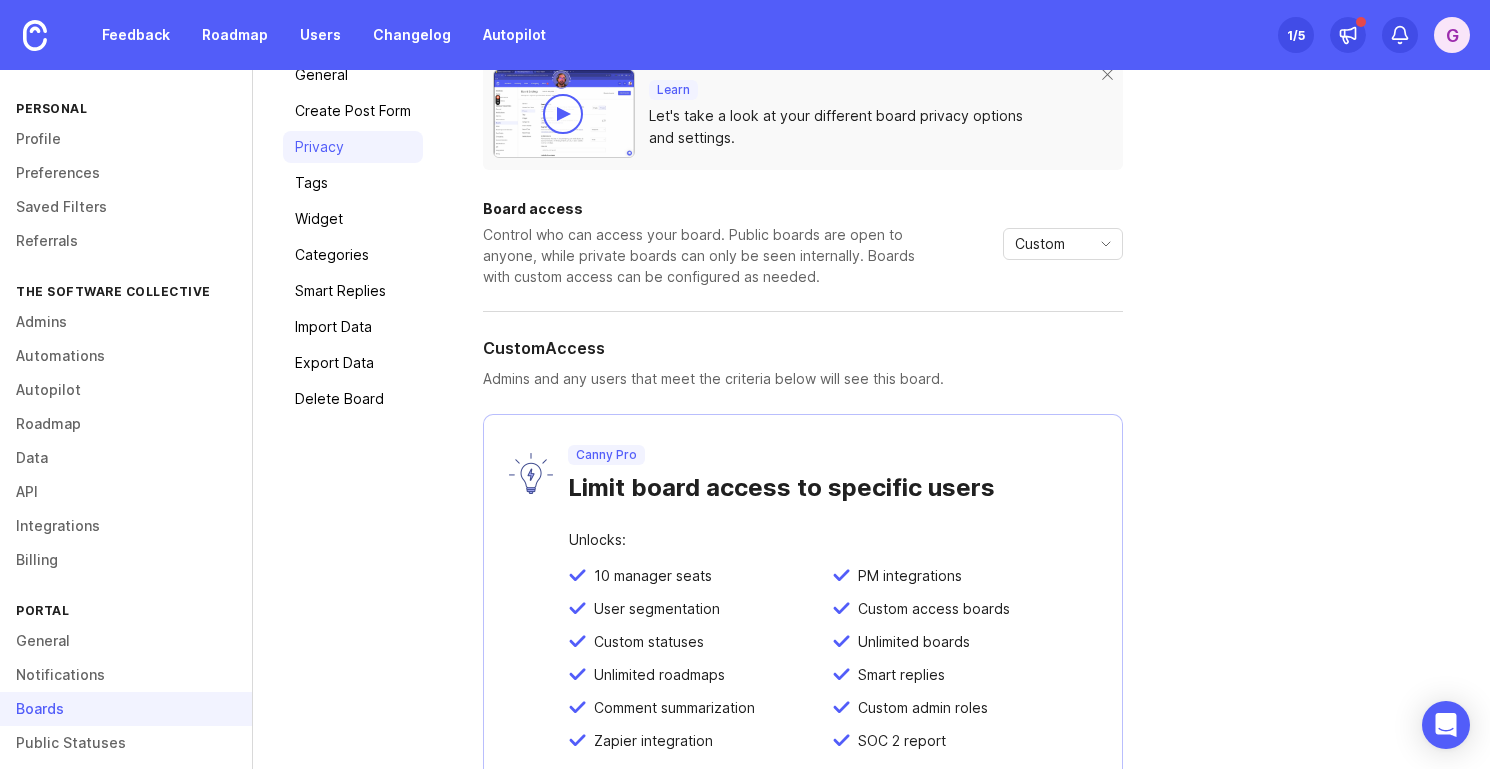 scroll, scrollTop: 0, scrollLeft: 0, axis: both 